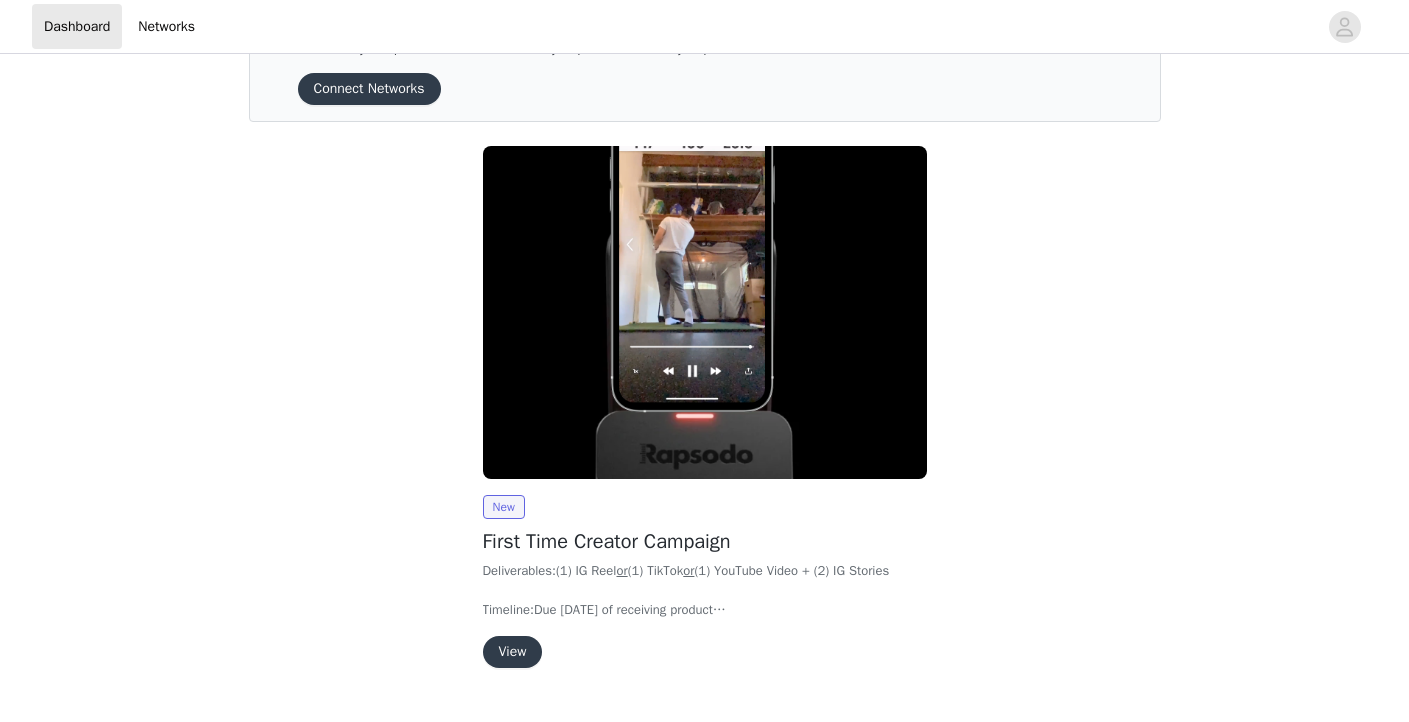 scroll, scrollTop: 124, scrollLeft: 0, axis: vertical 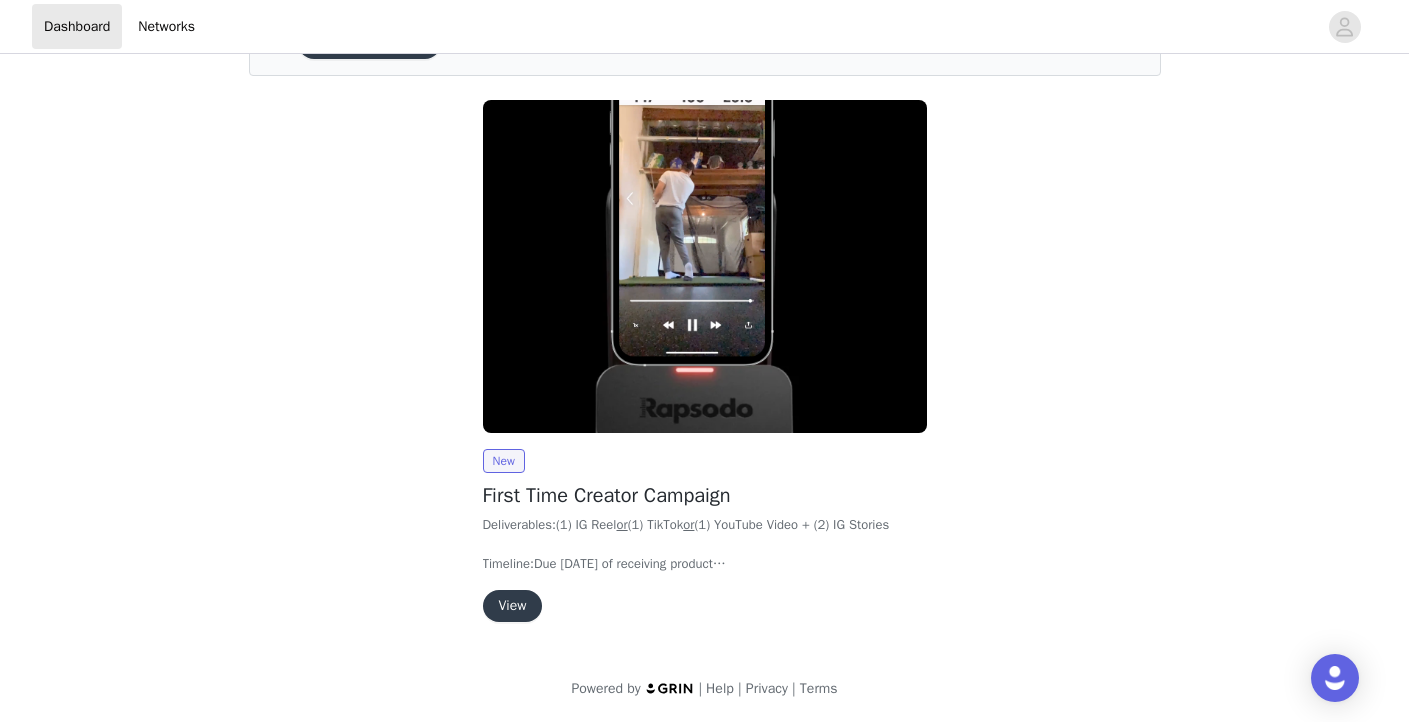 click on "View" at bounding box center (513, 606) 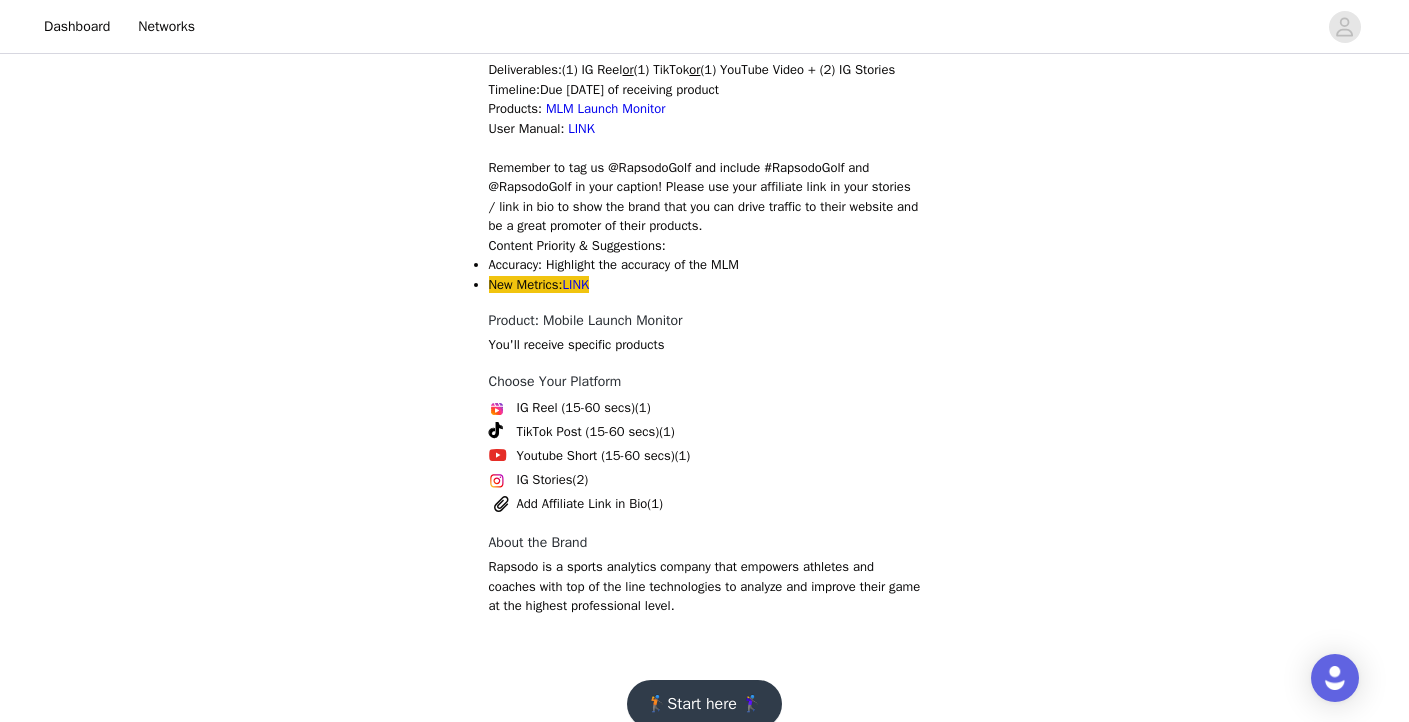 scroll, scrollTop: 703, scrollLeft: 0, axis: vertical 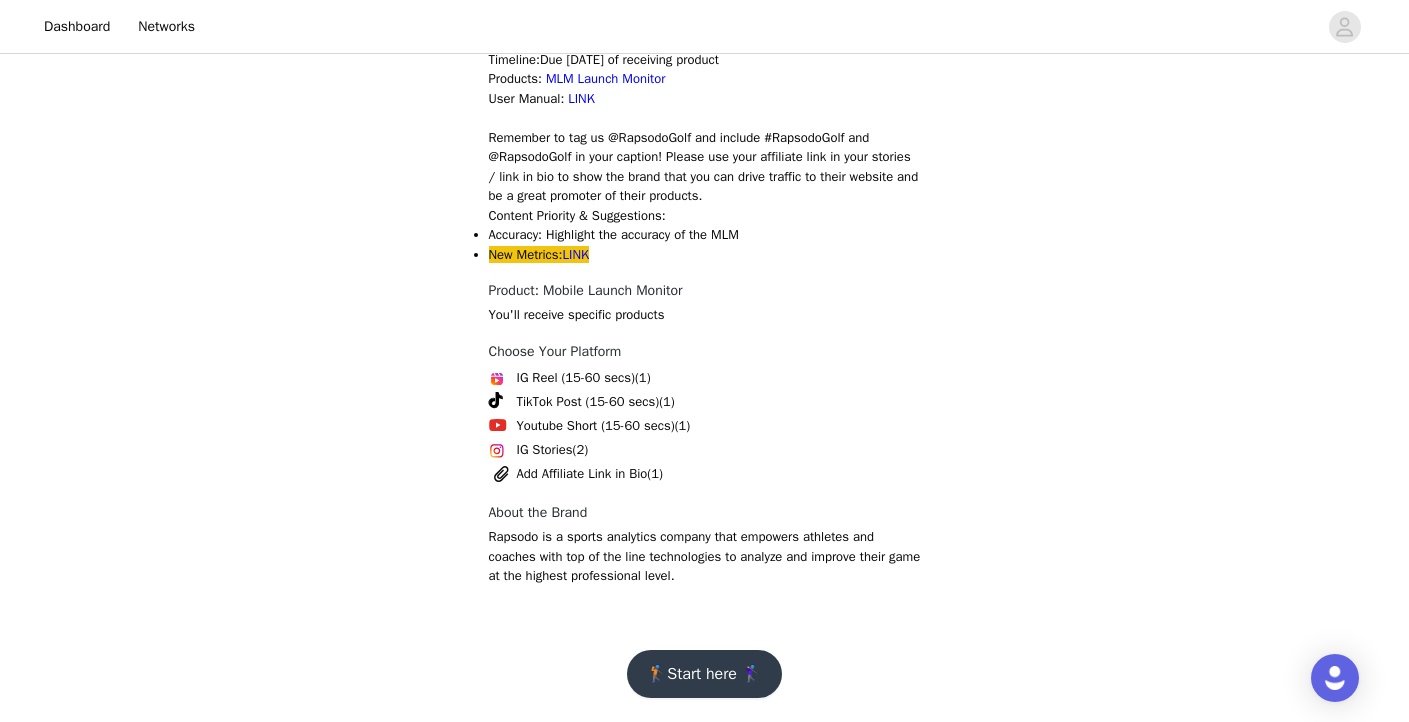 click on "🏌Start here 🏌️‍♀️" at bounding box center (704, 674) 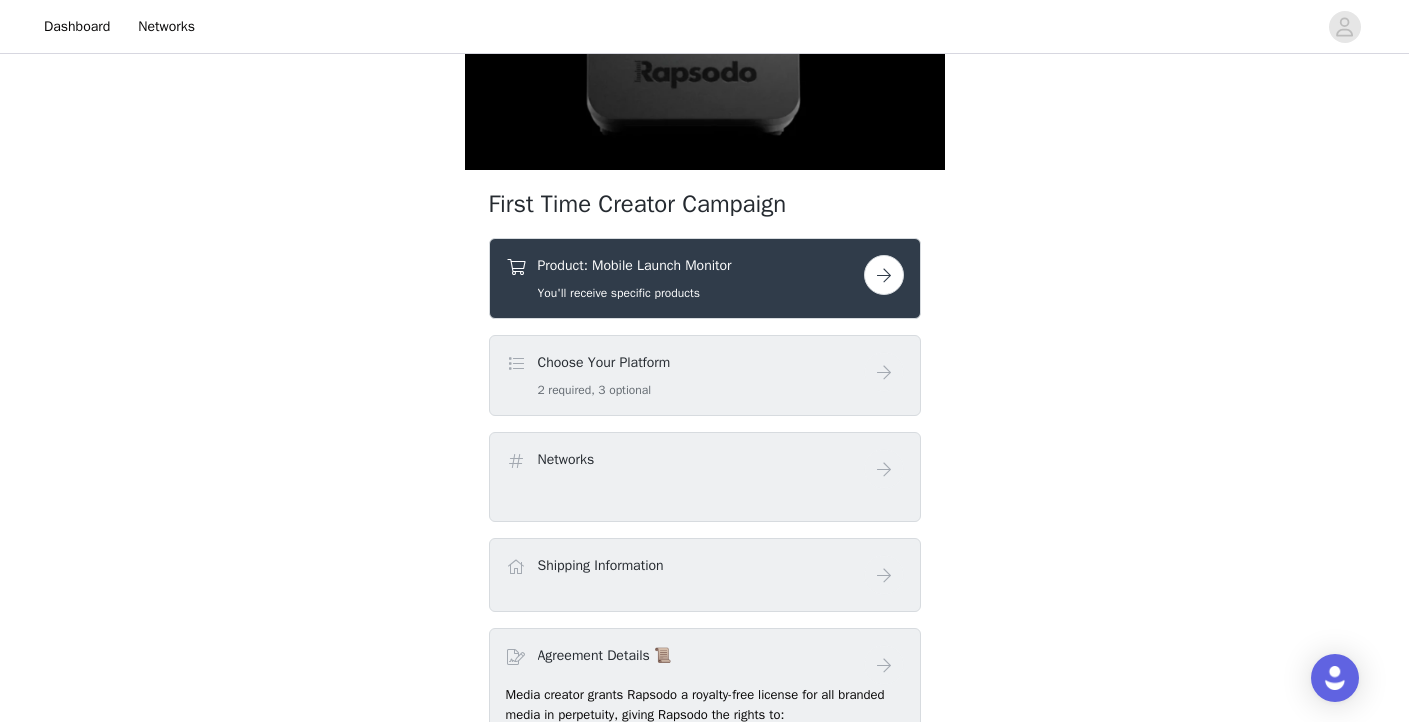 scroll, scrollTop: 397, scrollLeft: 0, axis: vertical 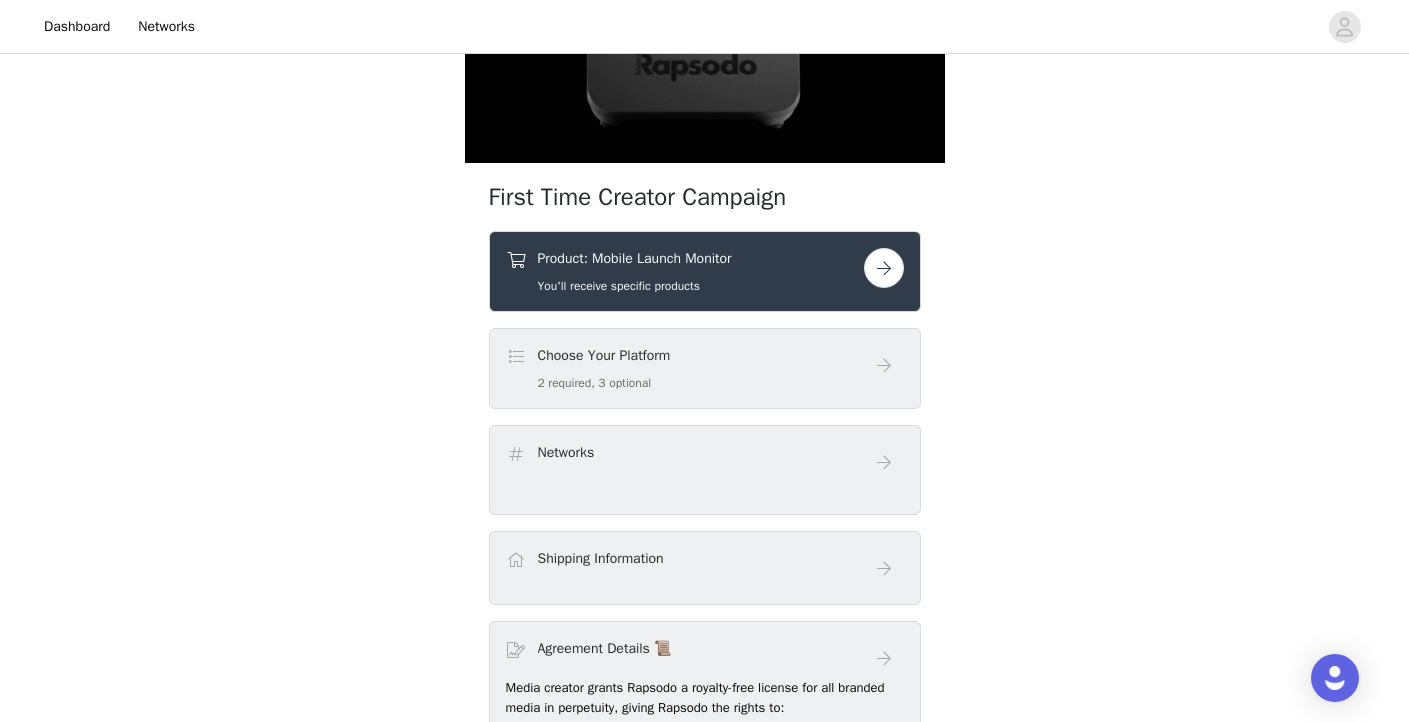 click at bounding box center [884, 268] 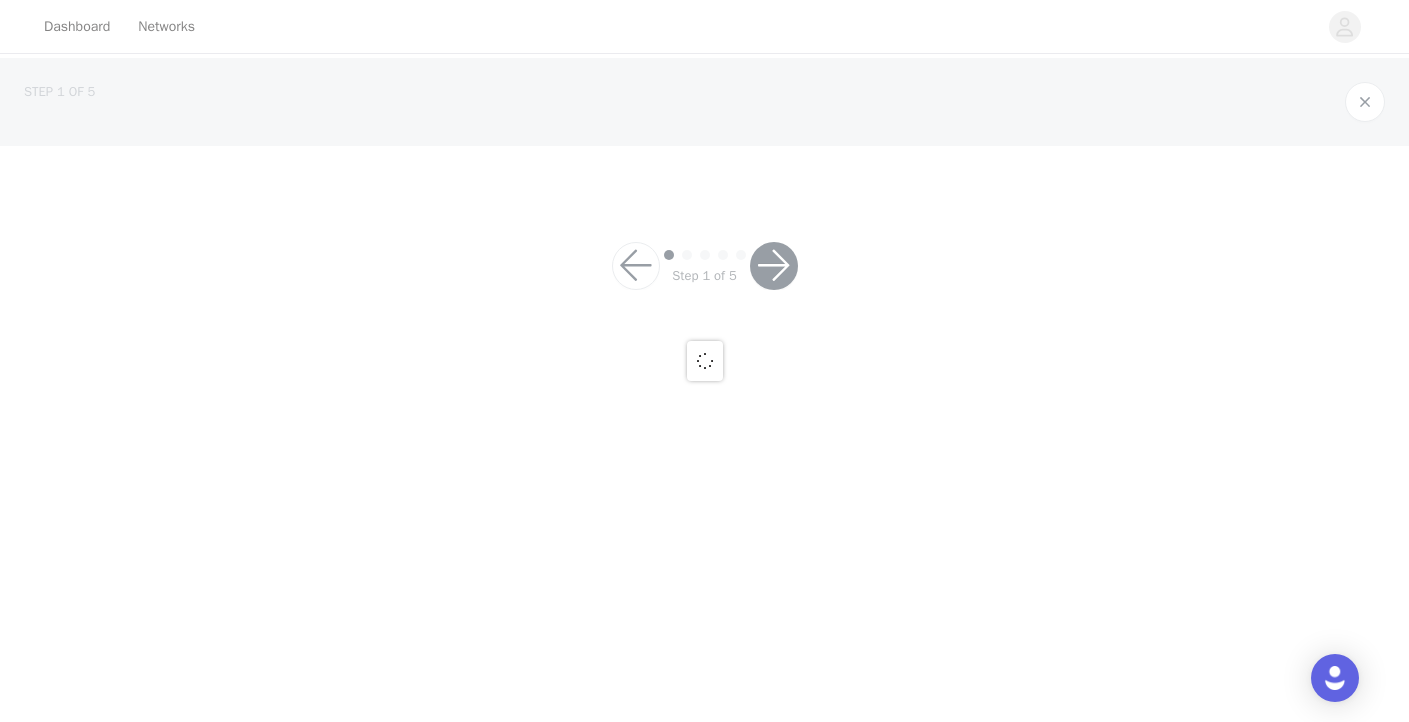 scroll, scrollTop: 0, scrollLeft: 0, axis: both 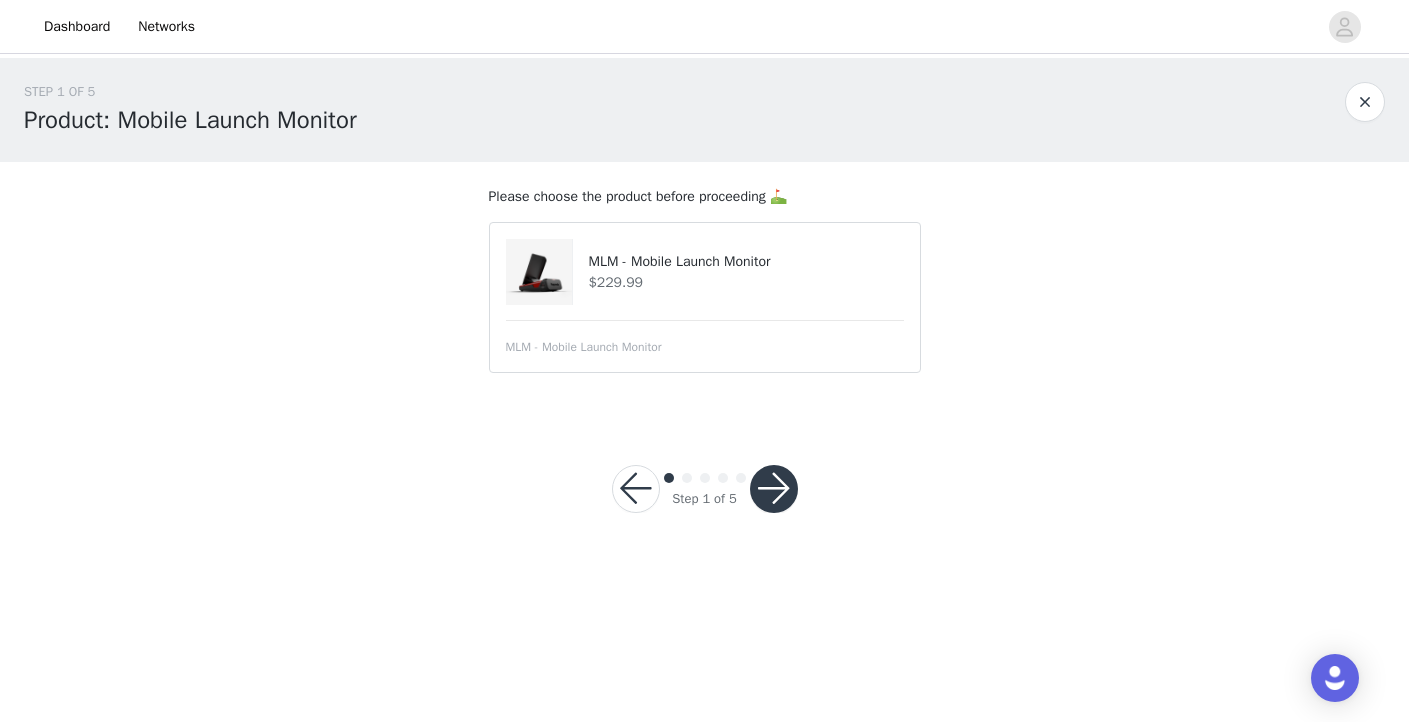 click on "$229.99" at bounding box center [745, 282] 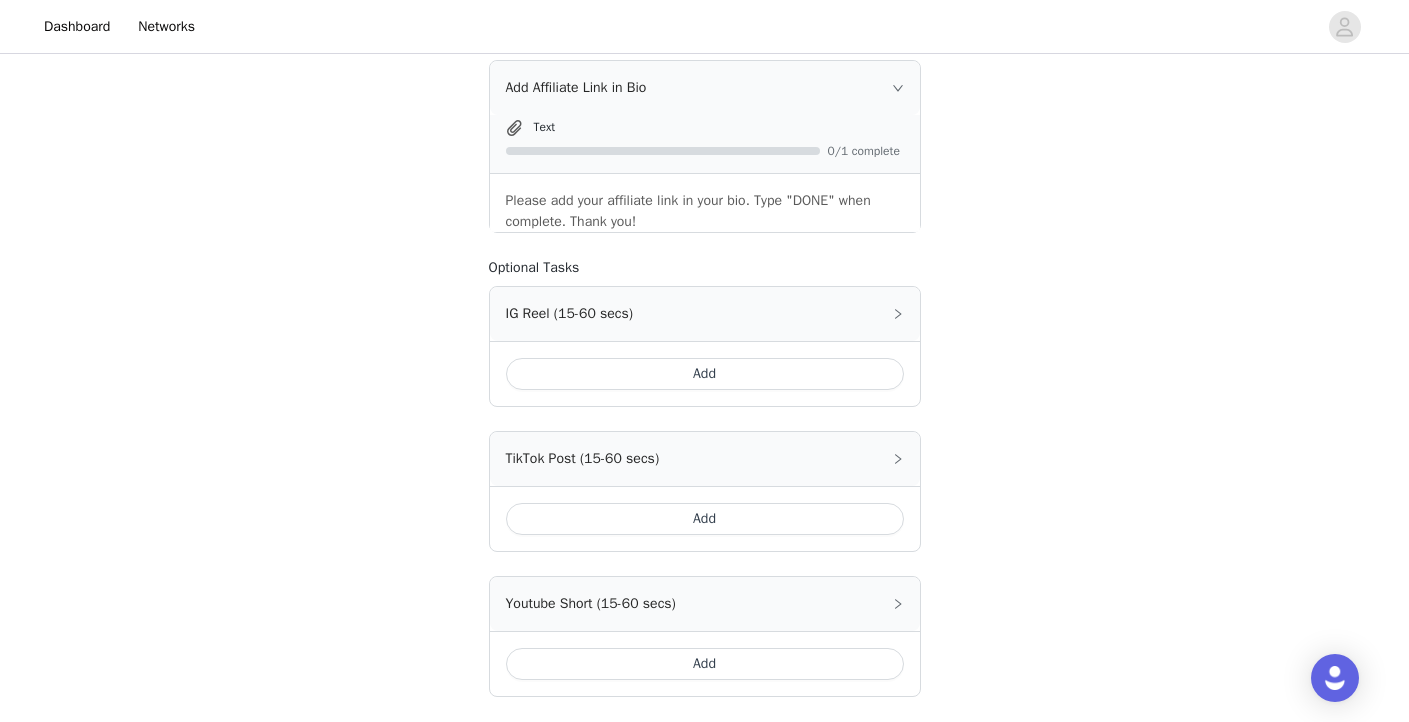 scroll, scrollTop: 595, scrollLeft: 0, axis: vertical 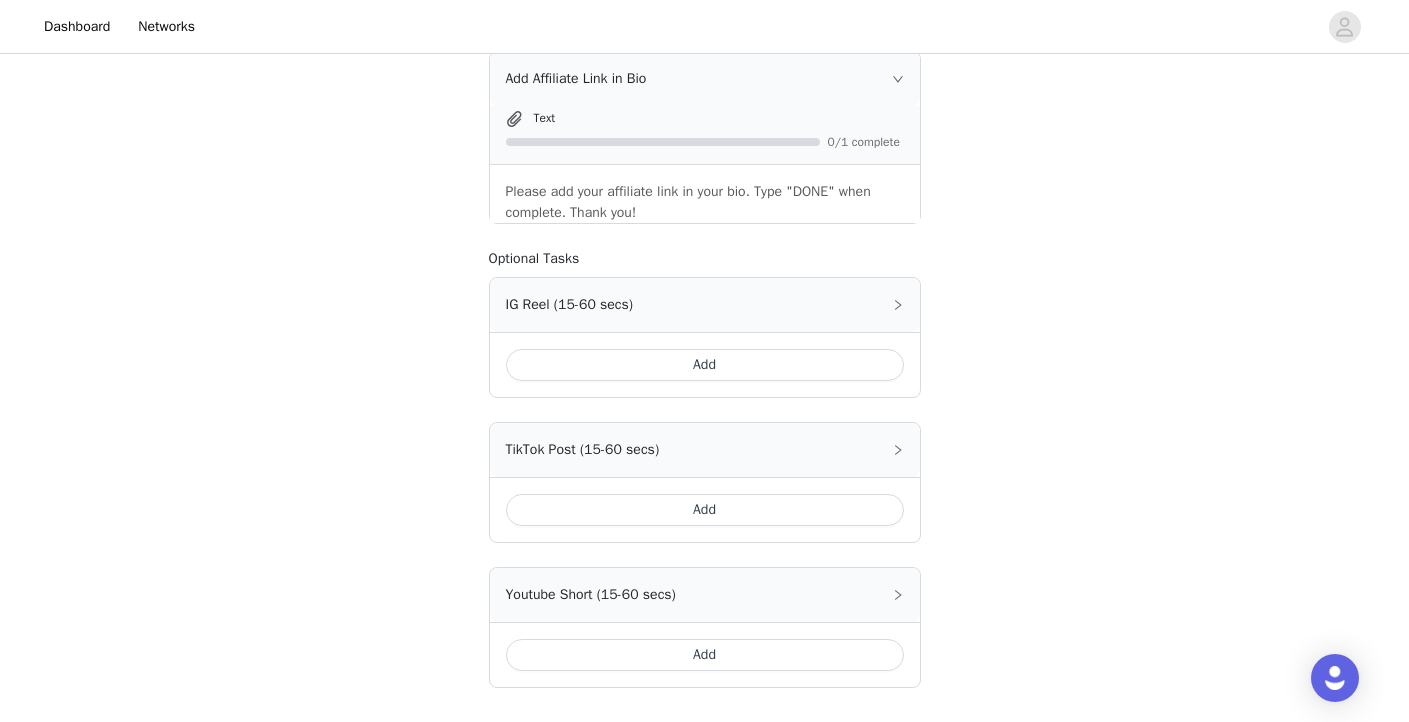 click on "Add" at bounding box center [705, 510] 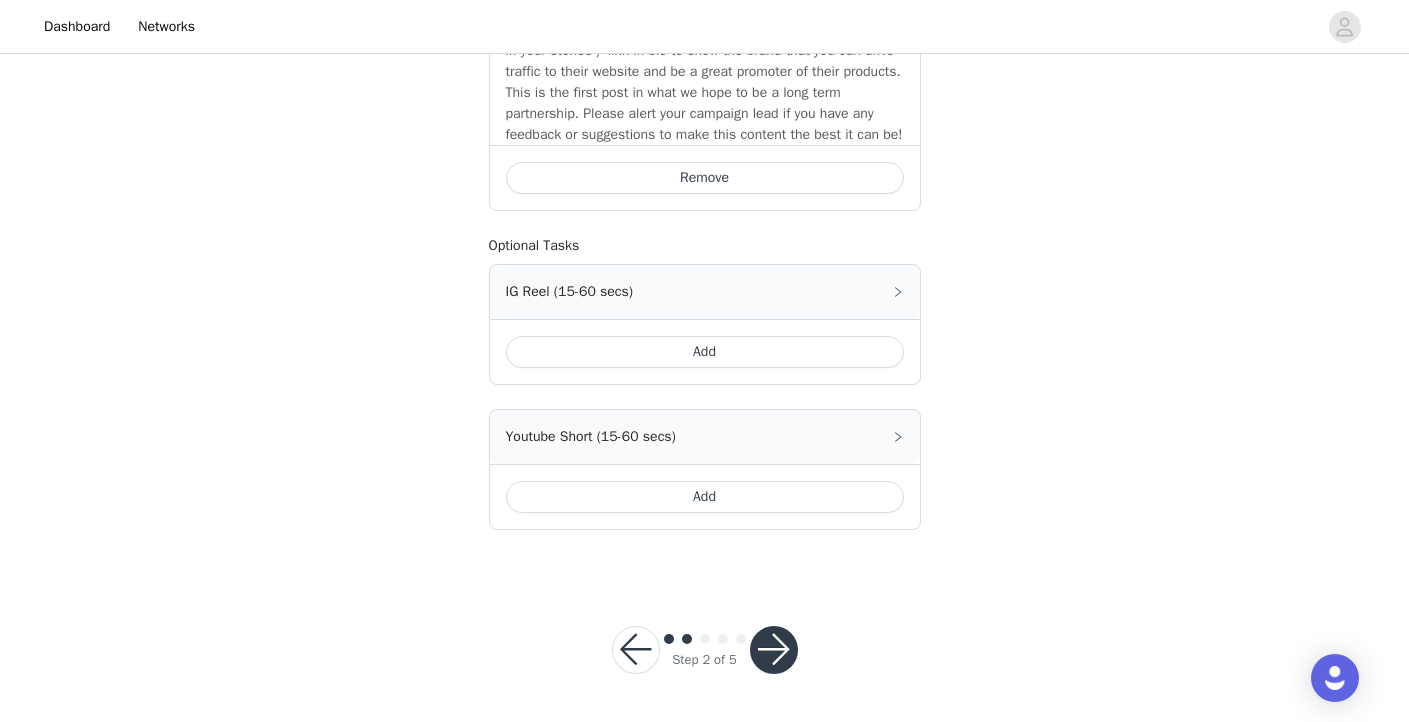 scroll, scrollTop: 2057, scrollLeft: 0, axis: vertical 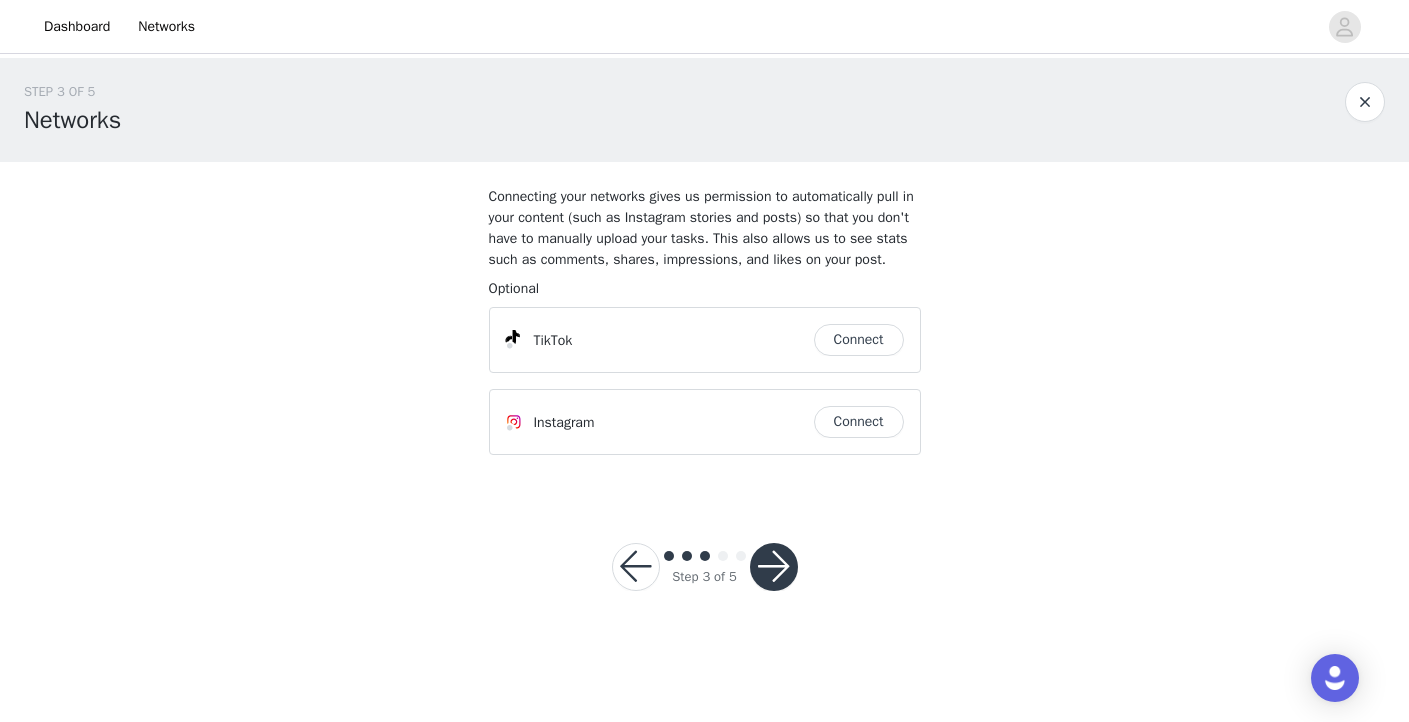 click on "Connect" at bounding box center (859, 340) 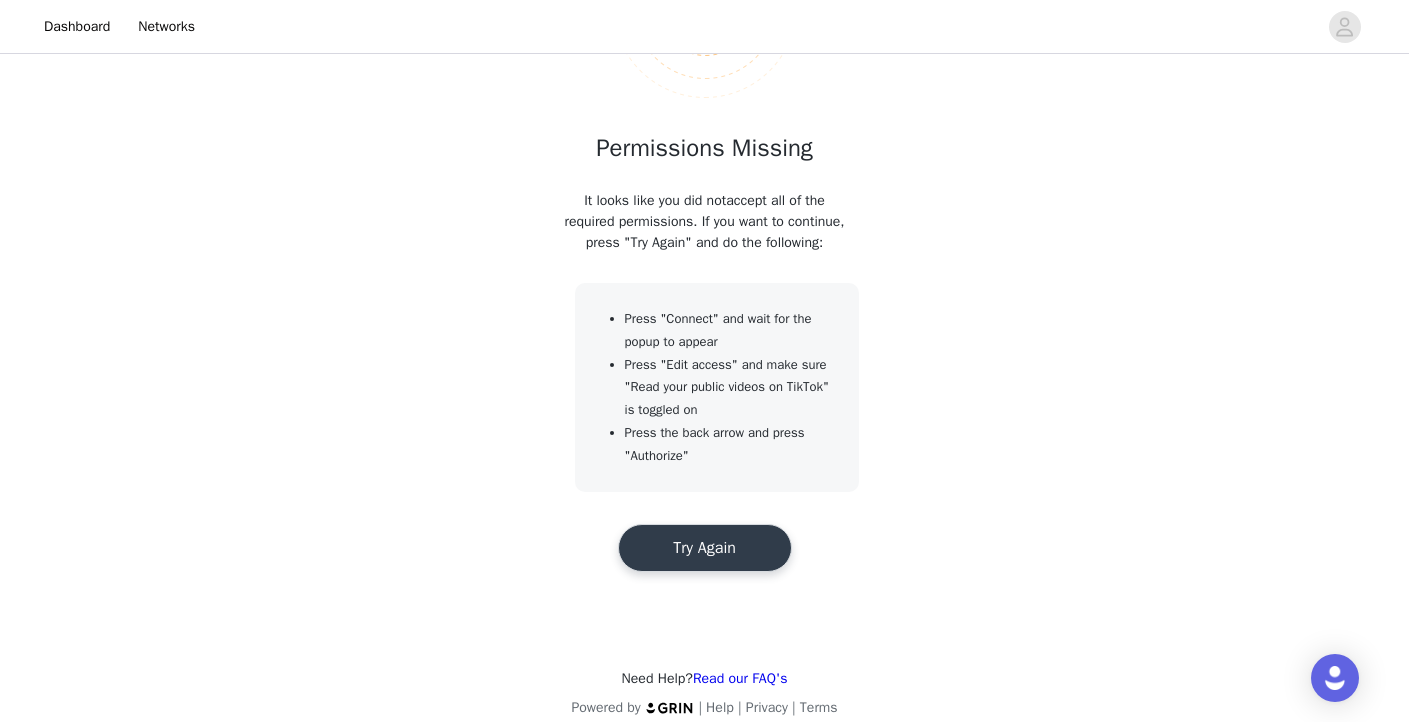 scroll, scrollTop: 241, scrollLeft: 0, axis: vertical 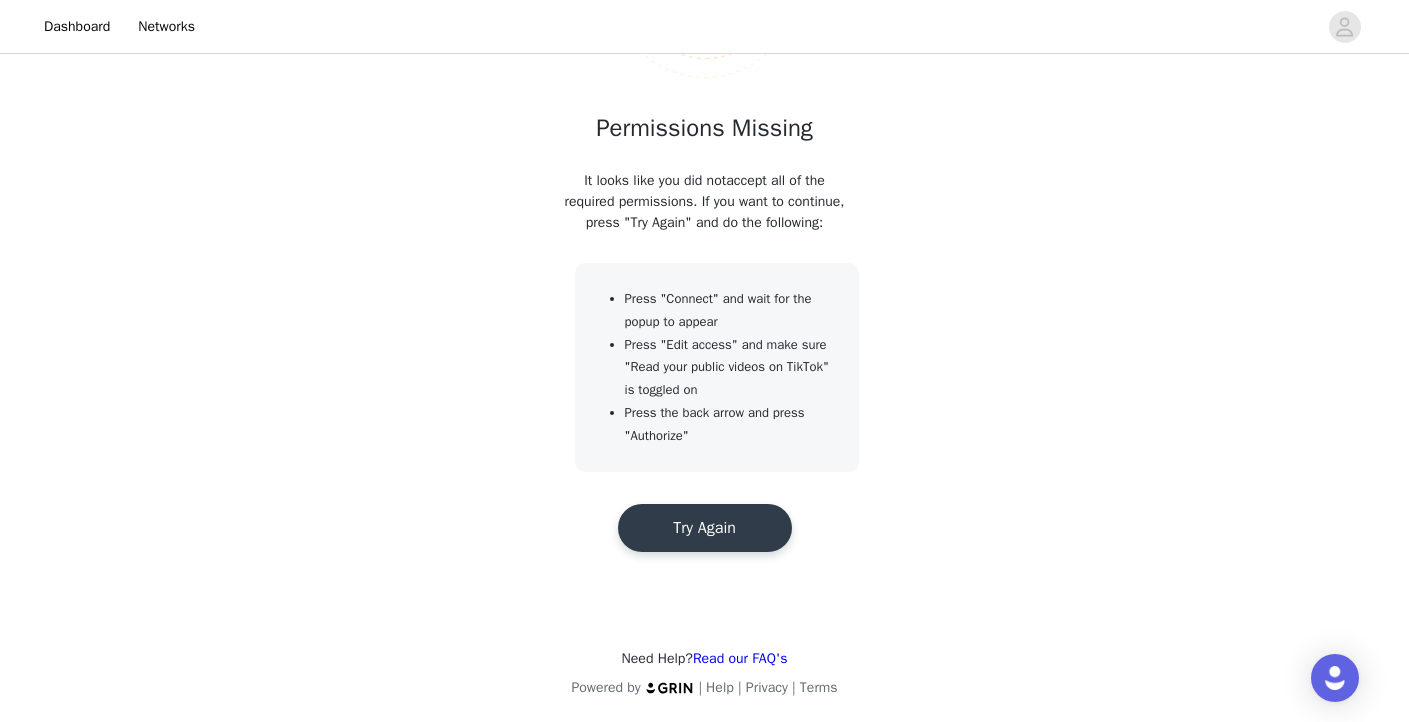 click on "Try Again" at bounding box center (705, 528) 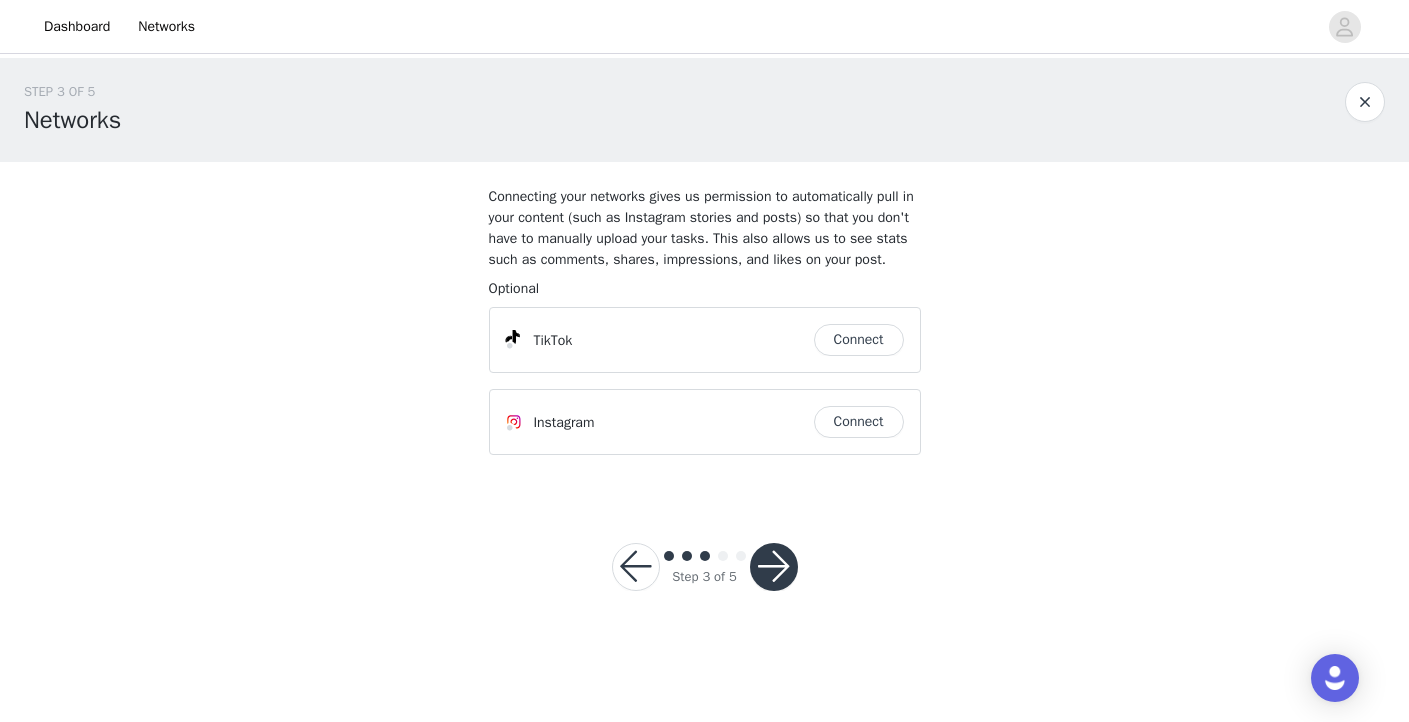click on "Connect" at bounding box center (859, 340) 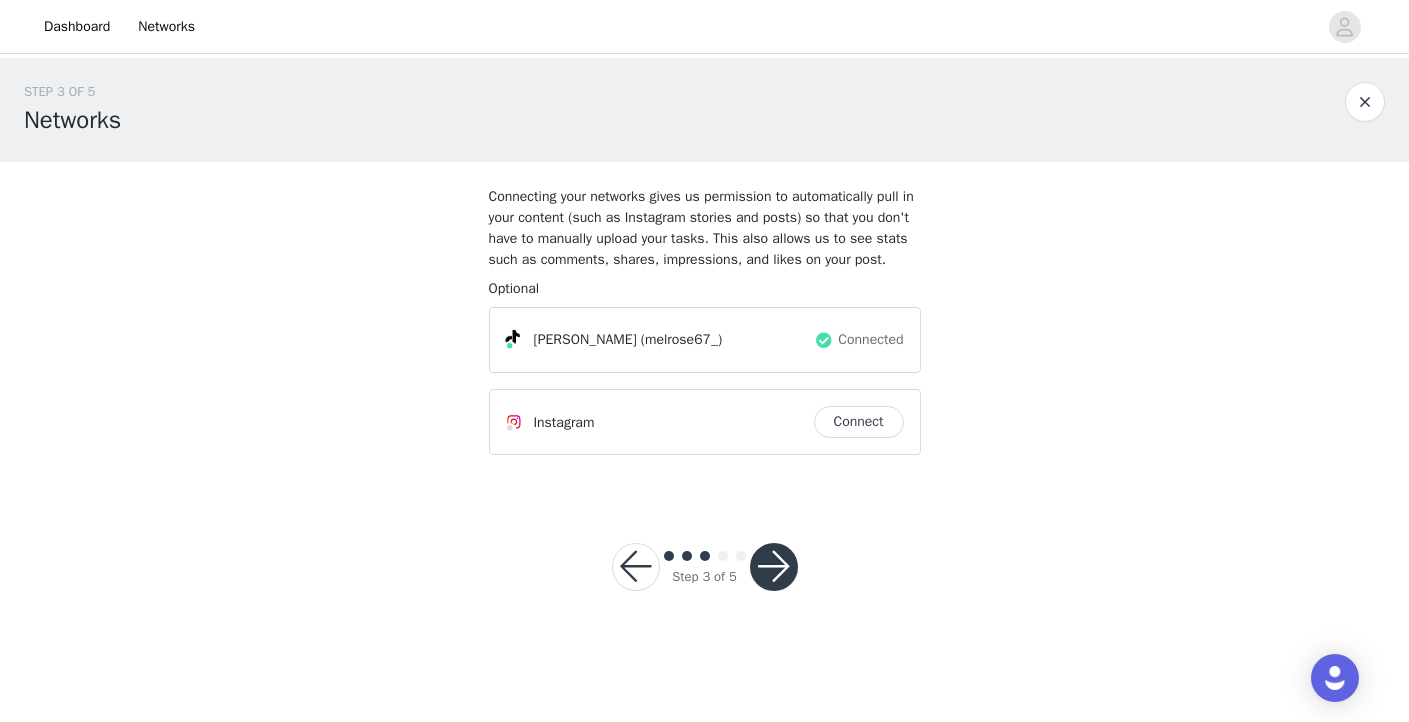 click at bounding box center [774, 567] 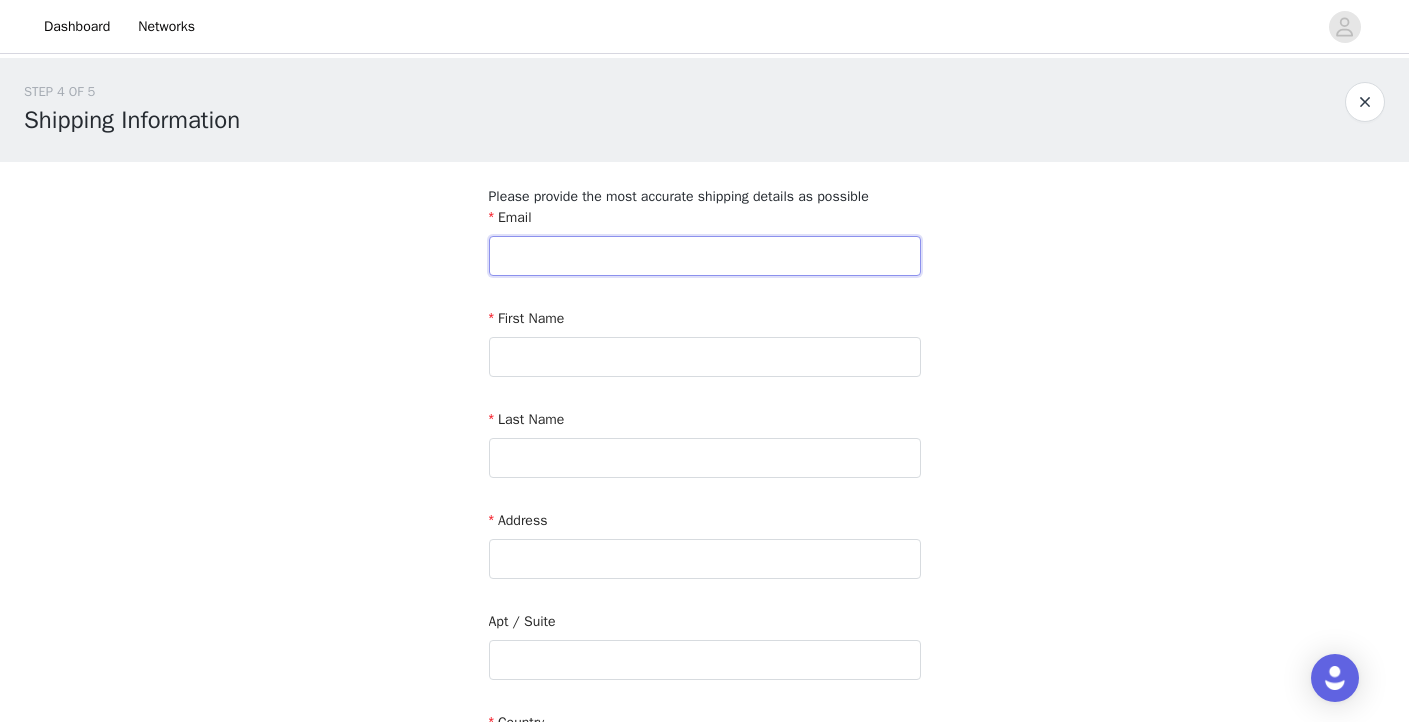 click at bounding box center (705, 256) 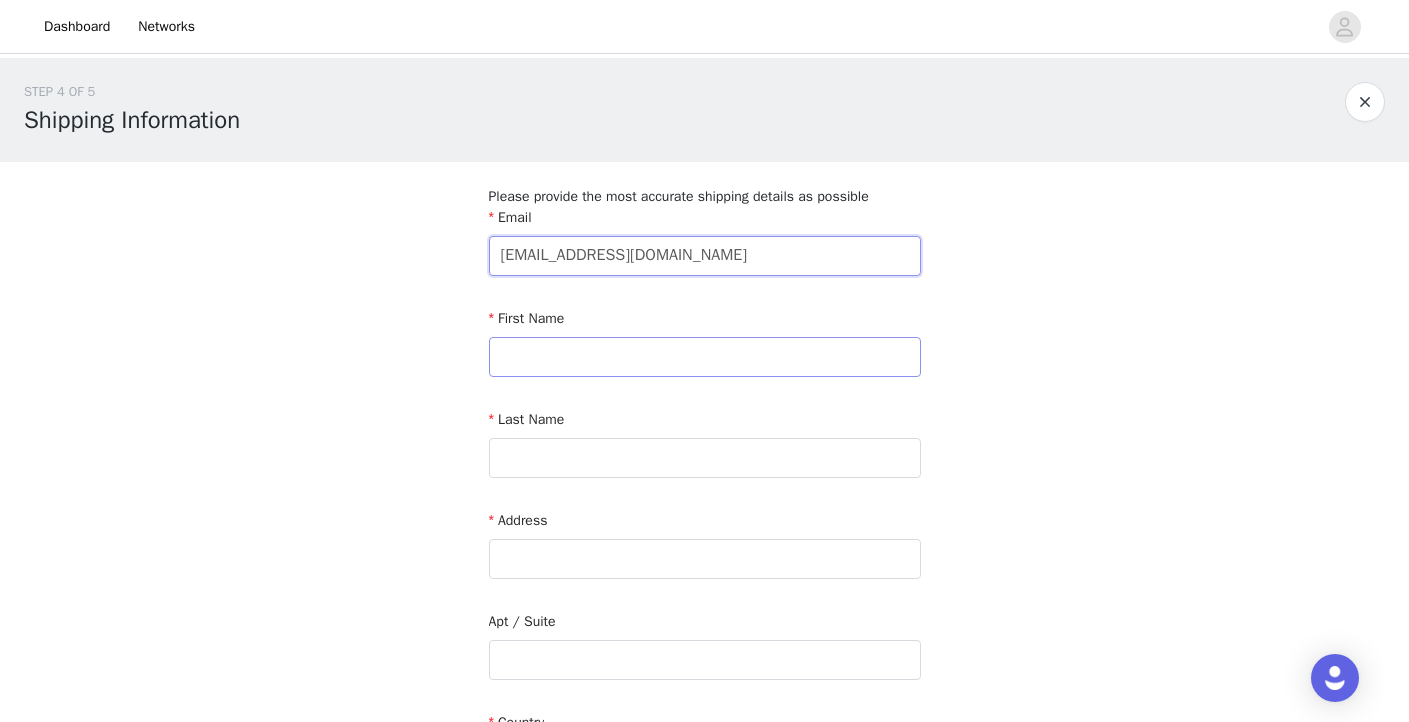 type on "[EMAIL_ADDRESS][DOMAIN_NAME]" 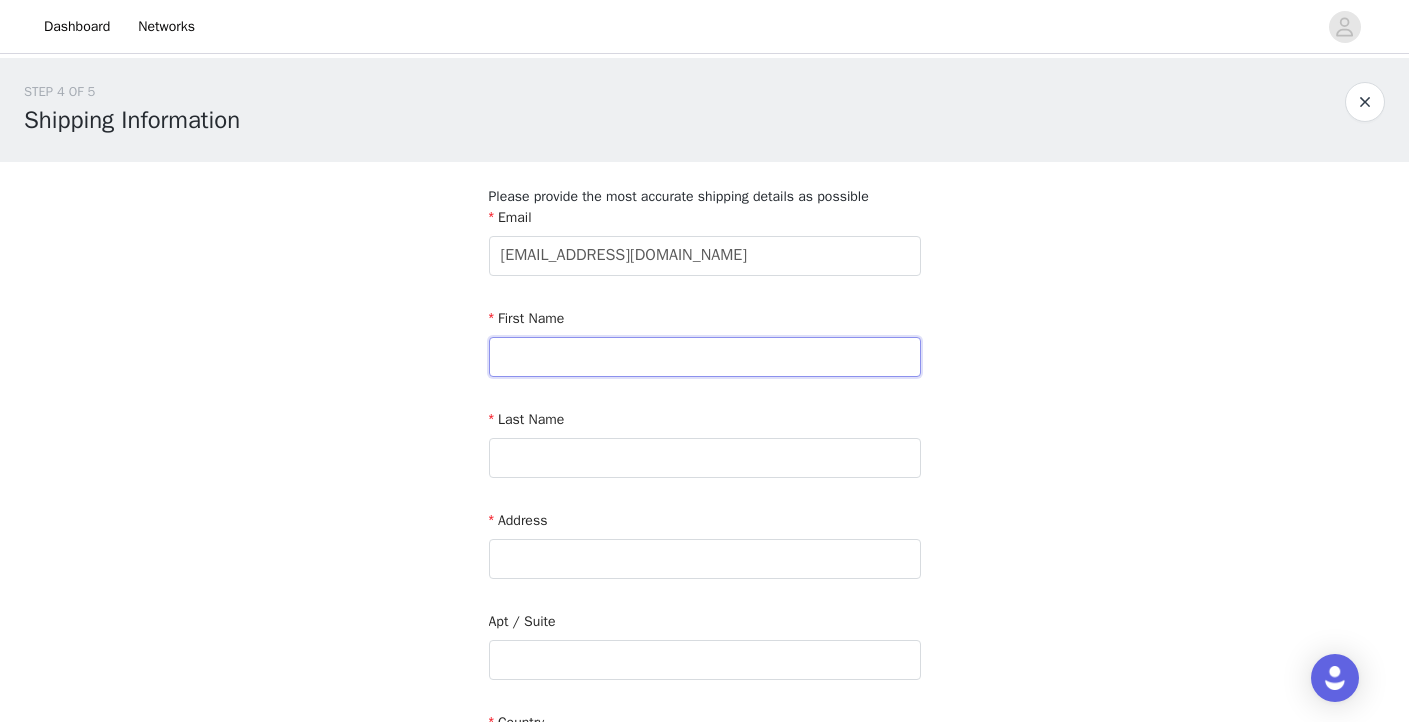 click at bounding box center [705, 357] 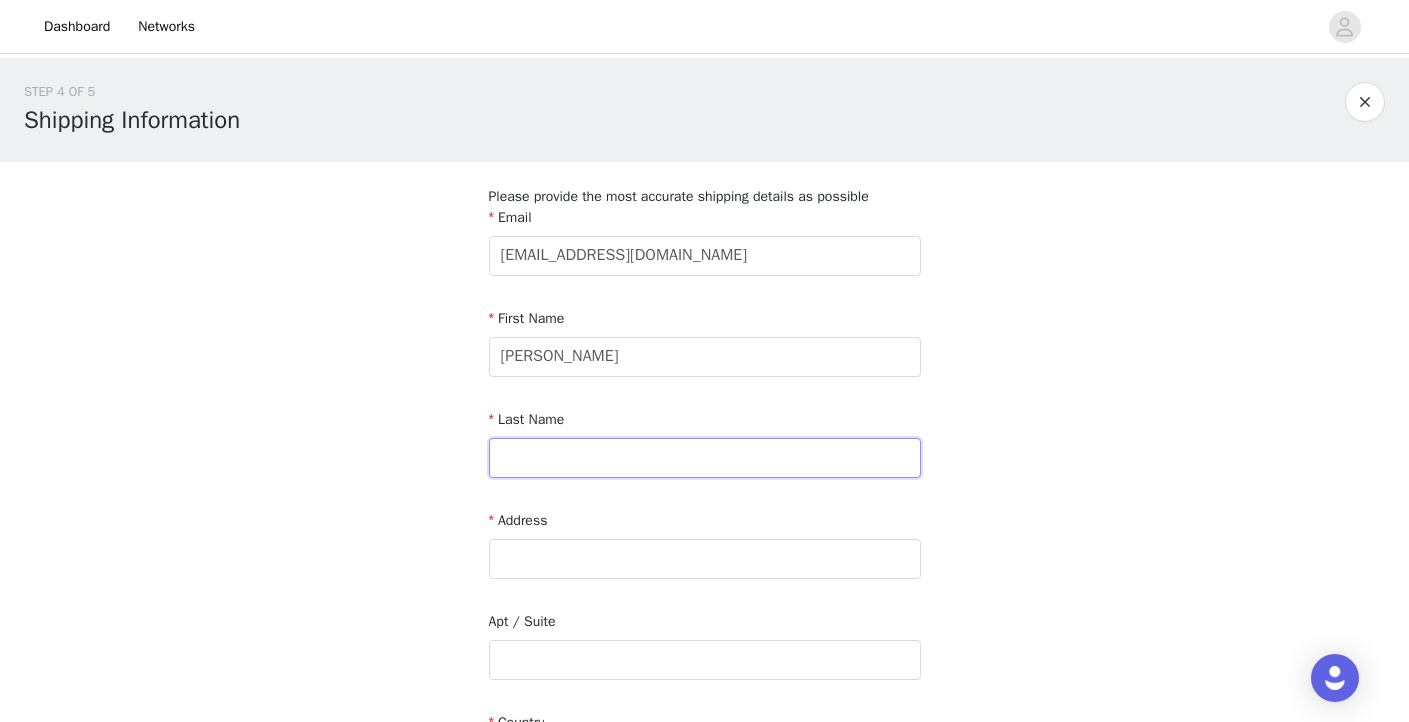 type on "[PERSON_NAME]" 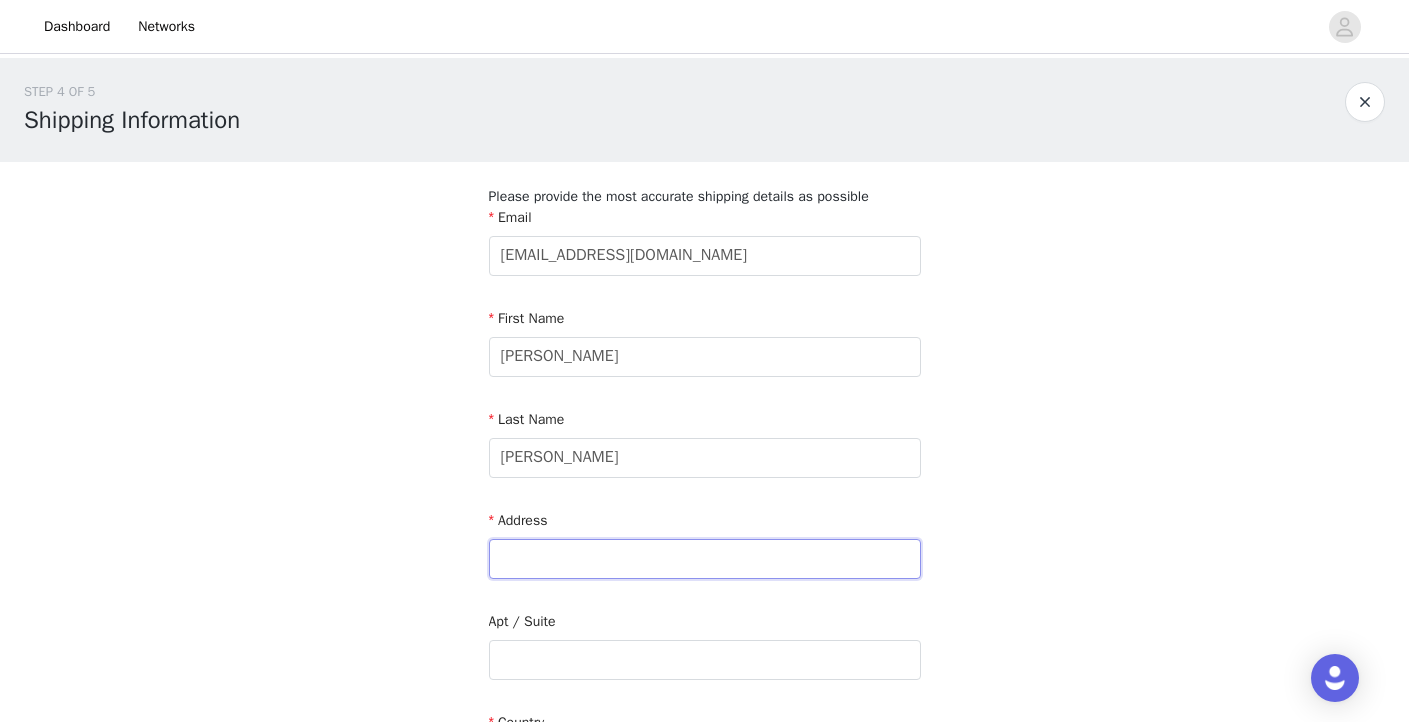 type on "[STREET_ADDRESS]" 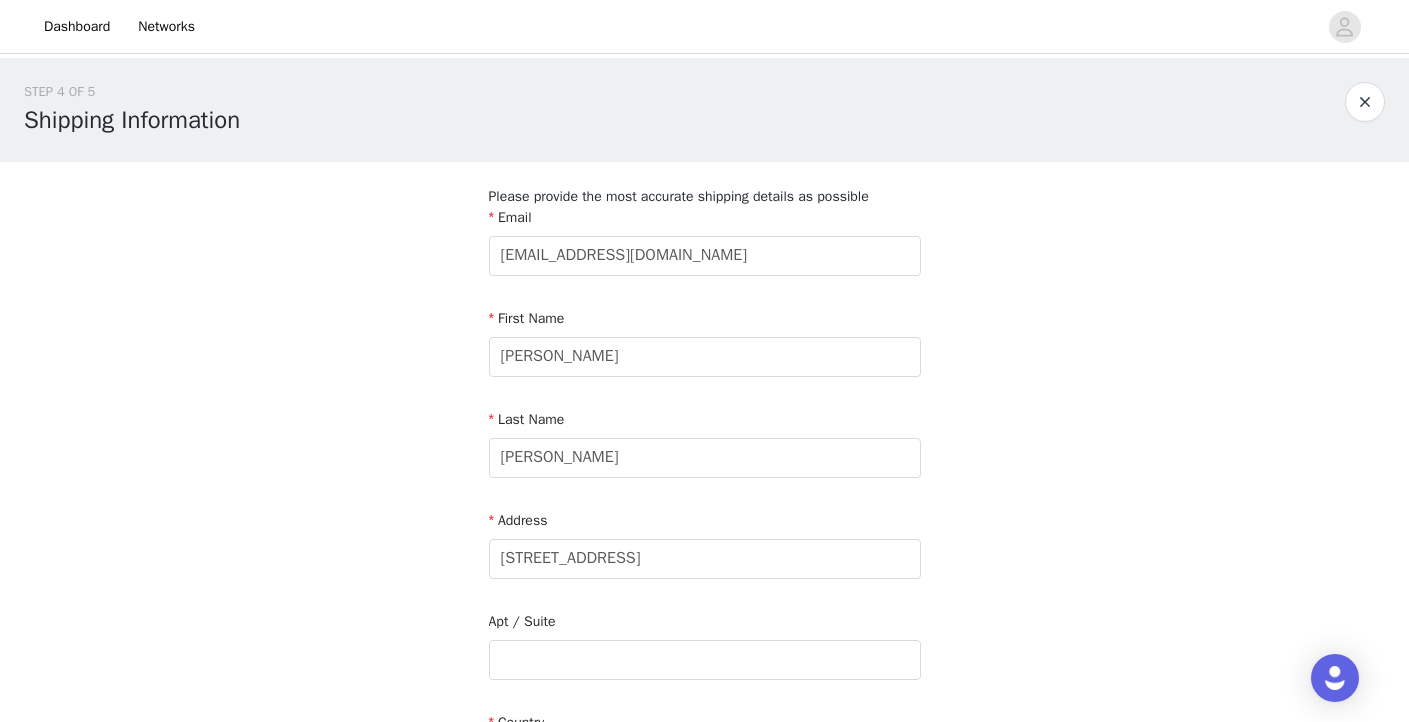 type on "[GEOGRAPHIC_DATA]" 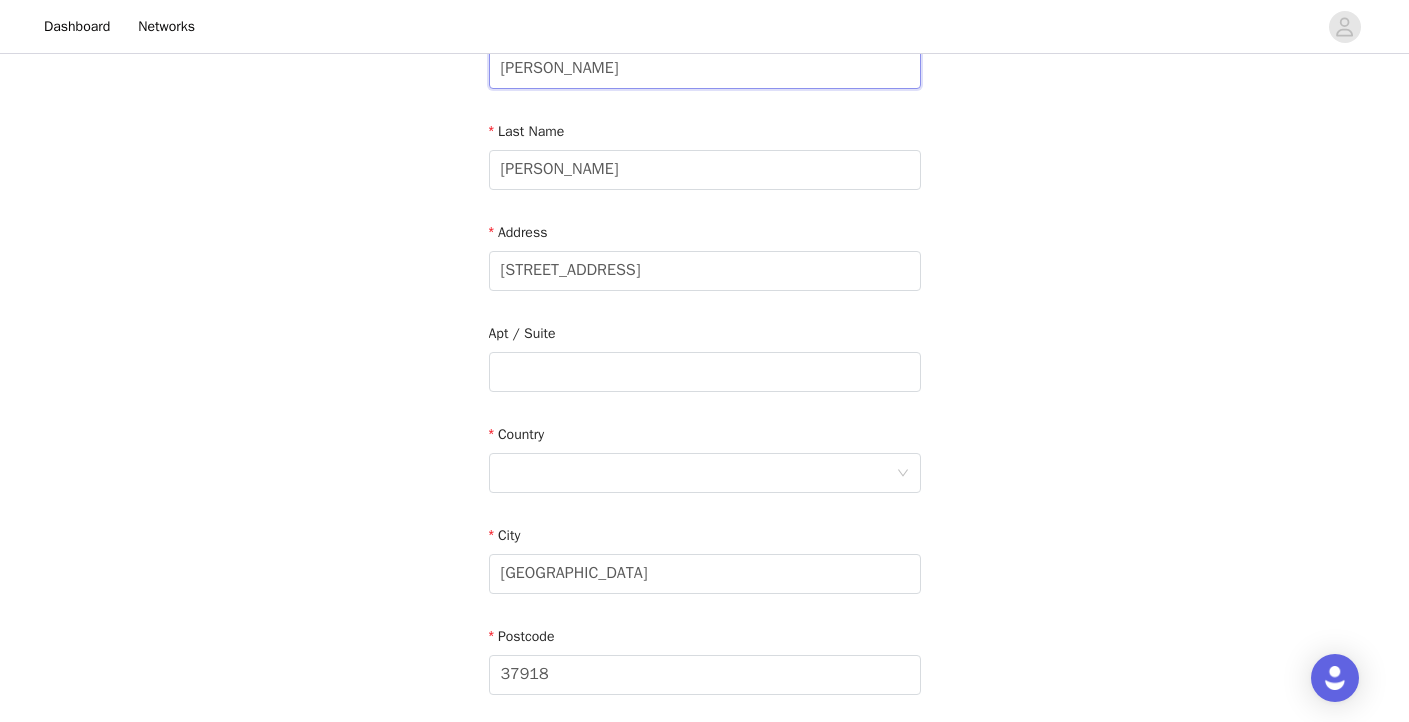 scroll, scrollTop: 300, scrollLeft: 0, axis: vertical 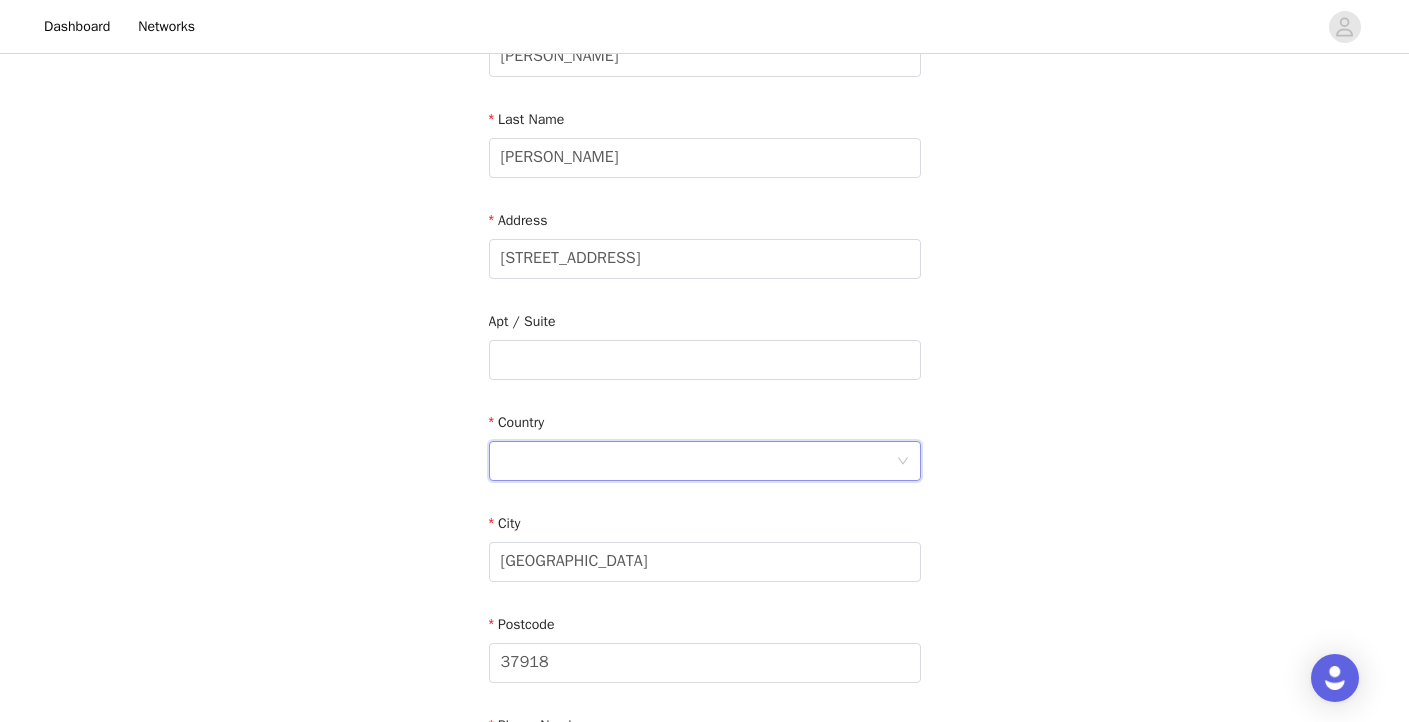 click at bounding box center (698, 461) 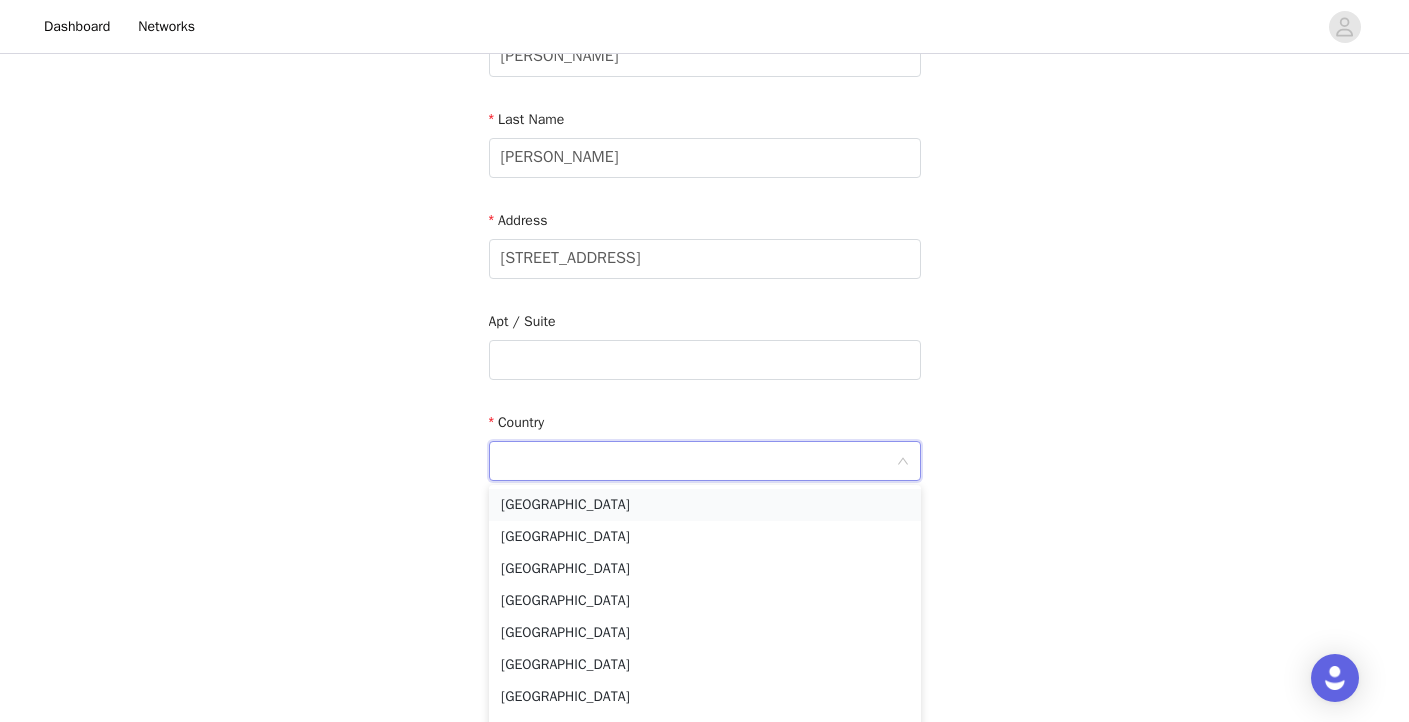 click on "[GEOGRAPHIC_DATA]" at bounding box center (705, 505) 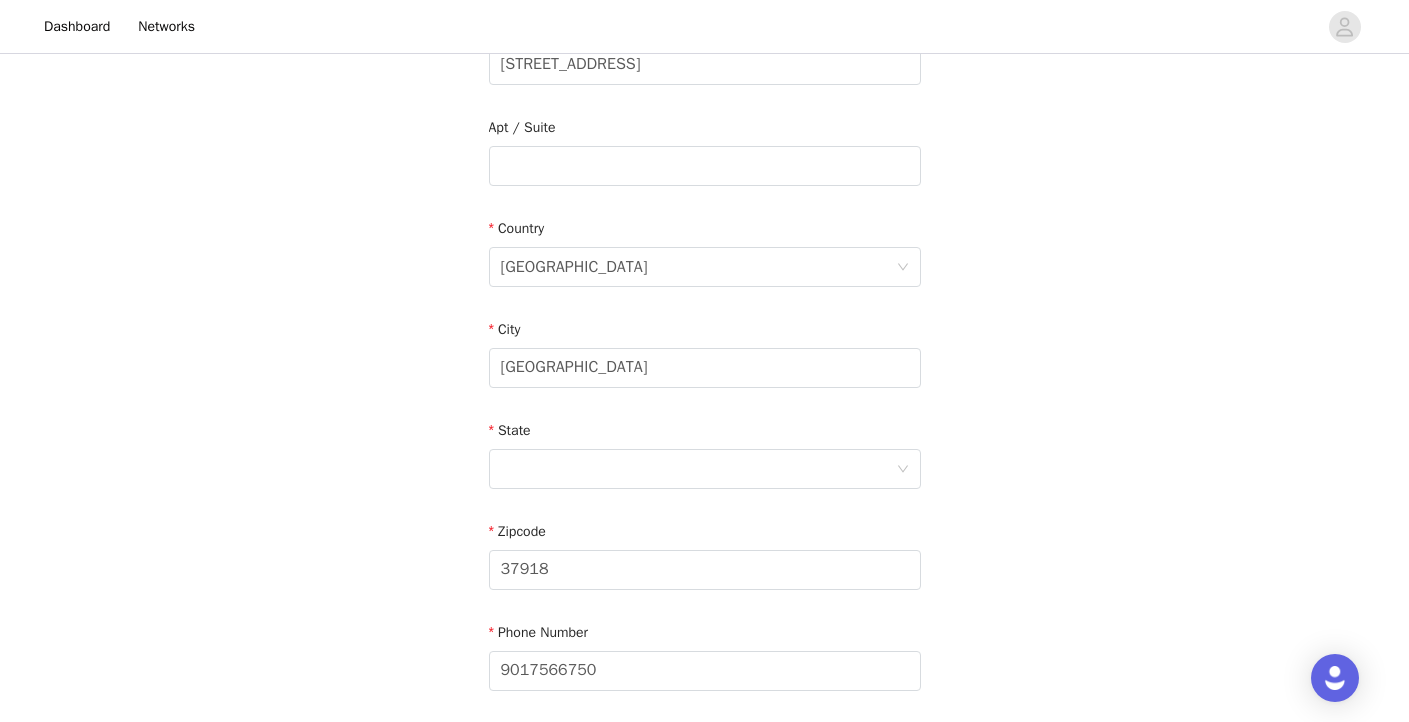 scroll, scrollTop: 499, scrollLeft: 0, axis: vertical 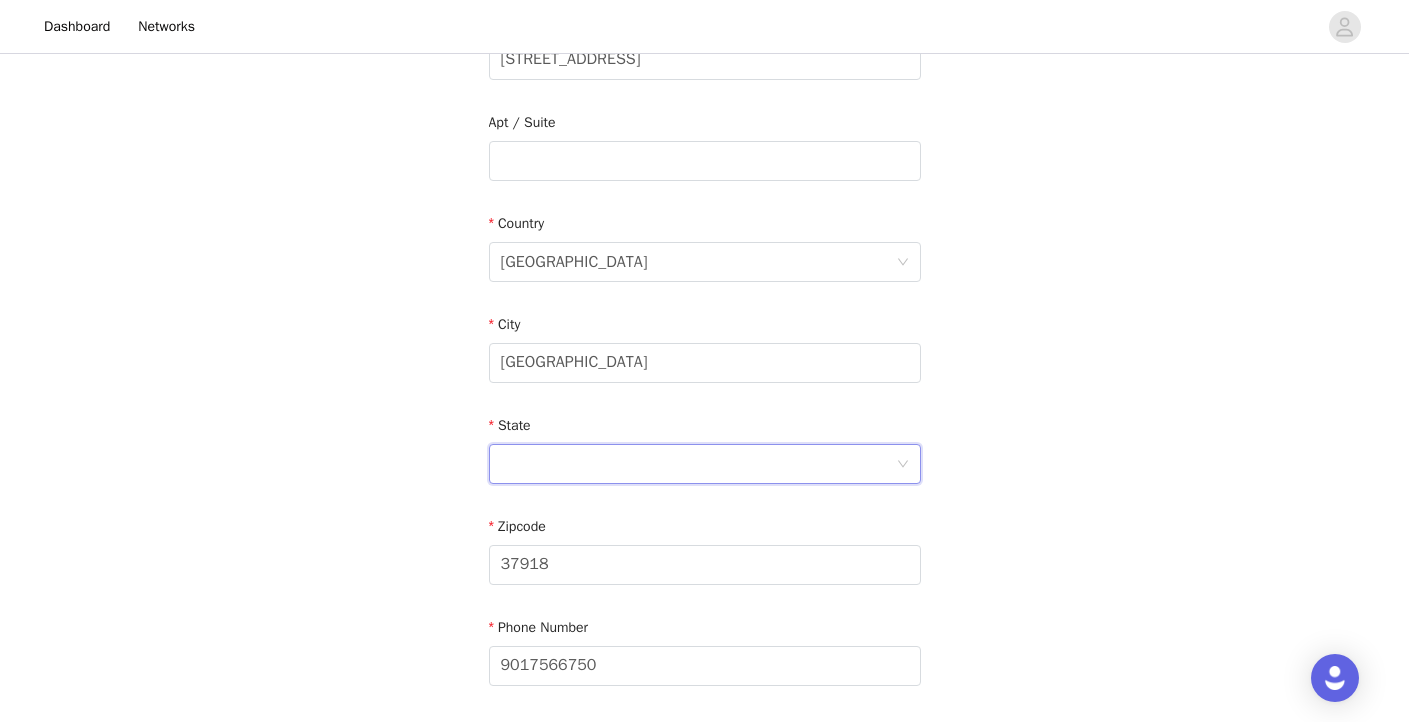 click at bounding box center (698, 464) 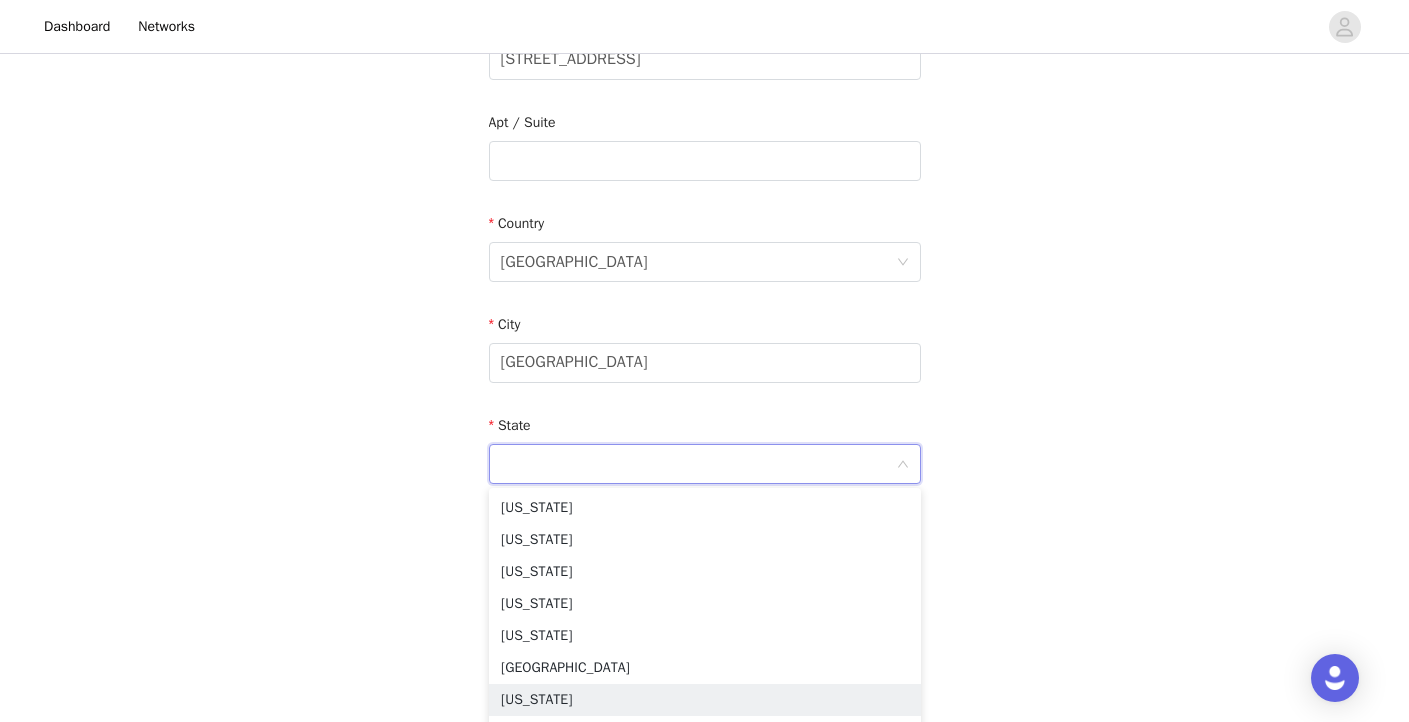 scroll, scrollTop: 1628, scrollLeft: 0, axis: vertical 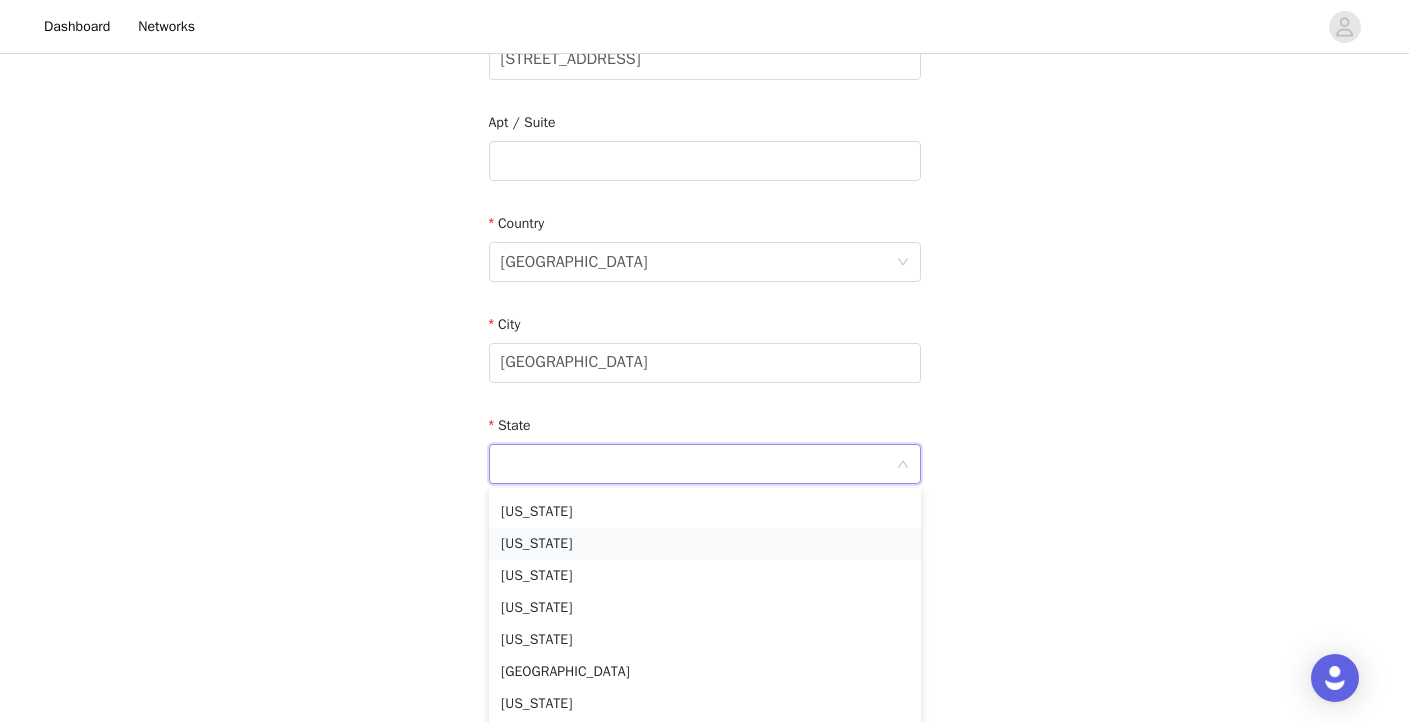 click on "[US_STATE]" at bounding box center (705, 544) 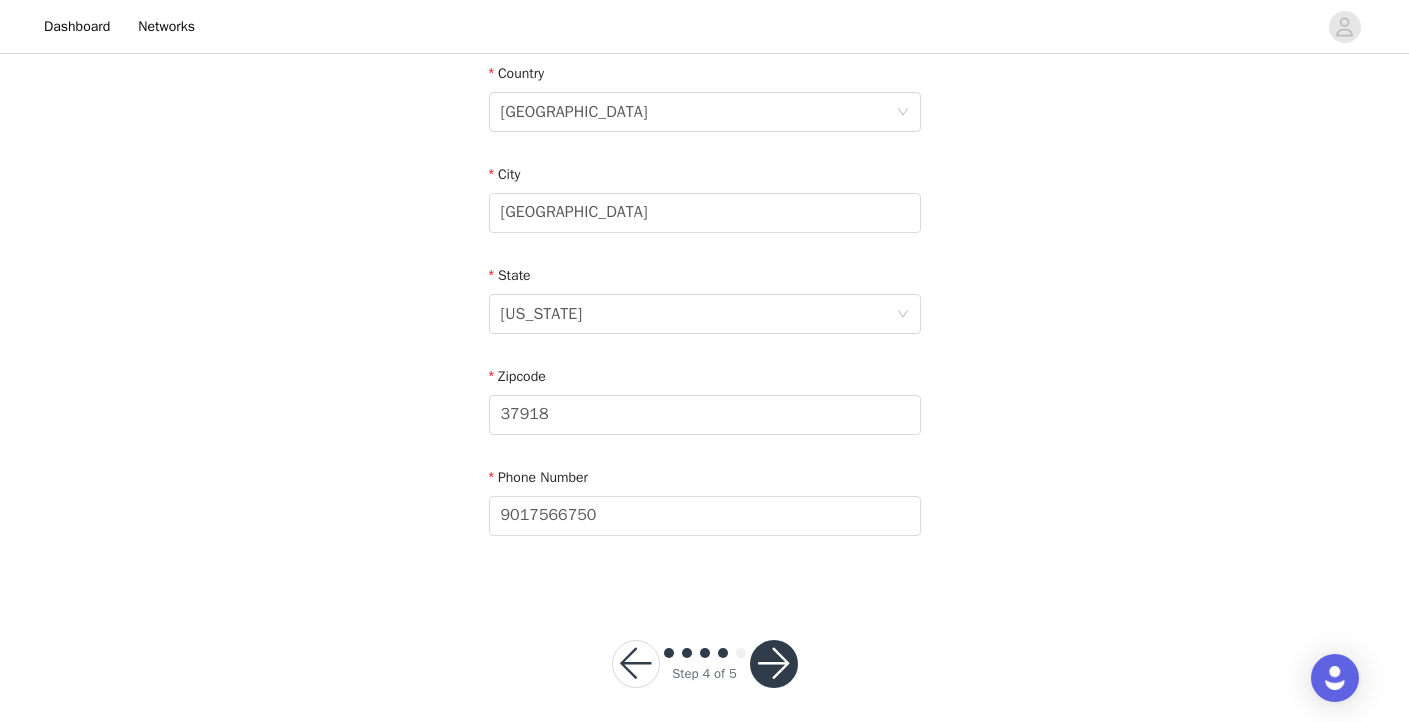 scroll, scrollTop: 662, scrollLeft: 0, axis: vertical 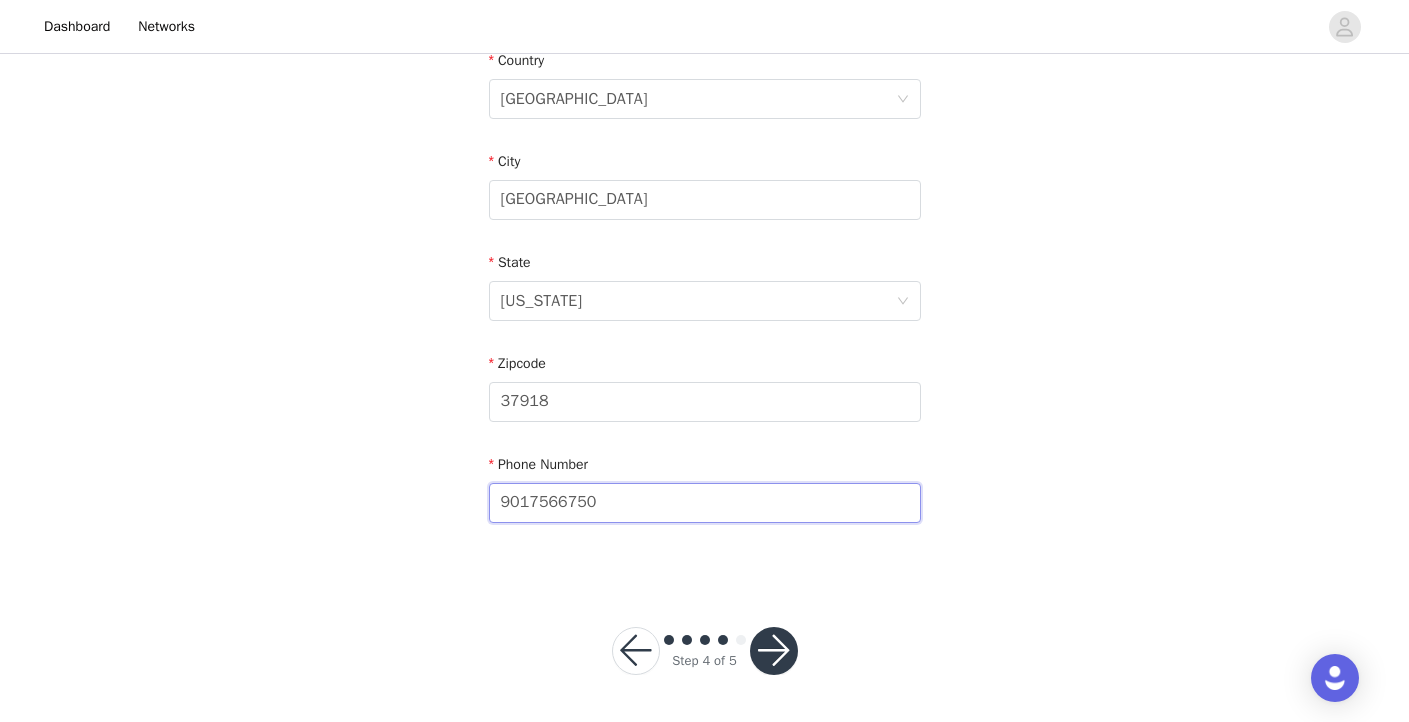 click on "9017566750" at bounding box center (705, 503) 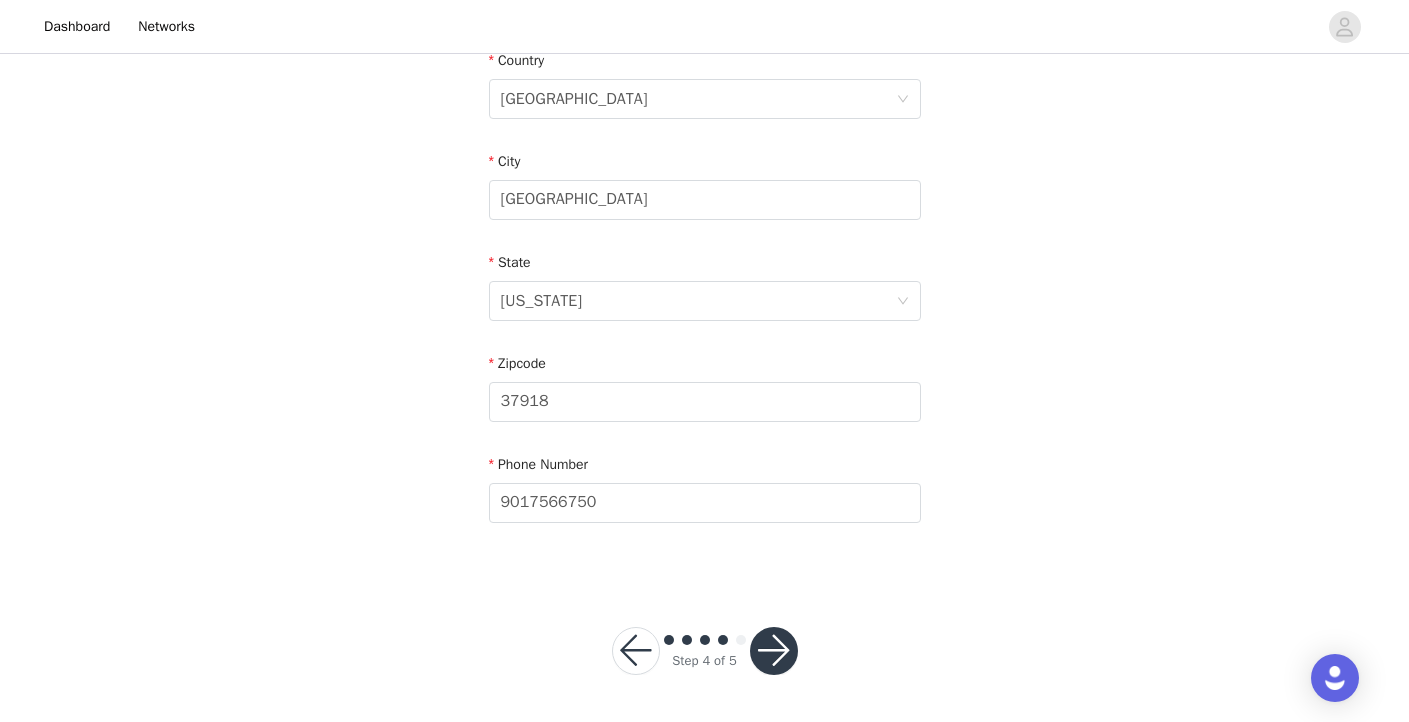 click on "Please provide the most accurate shipping details as possible       Email [EMAIL_ADDRESS][DOMAIN_NAME]   First Name [PERSON_NAME]   Last Name [PERSON_NAME]   Address [STREET_ADDRESS][US_STATE]   Phone Number [PHONE_NUMBER]" at bounding box center (705, 39) 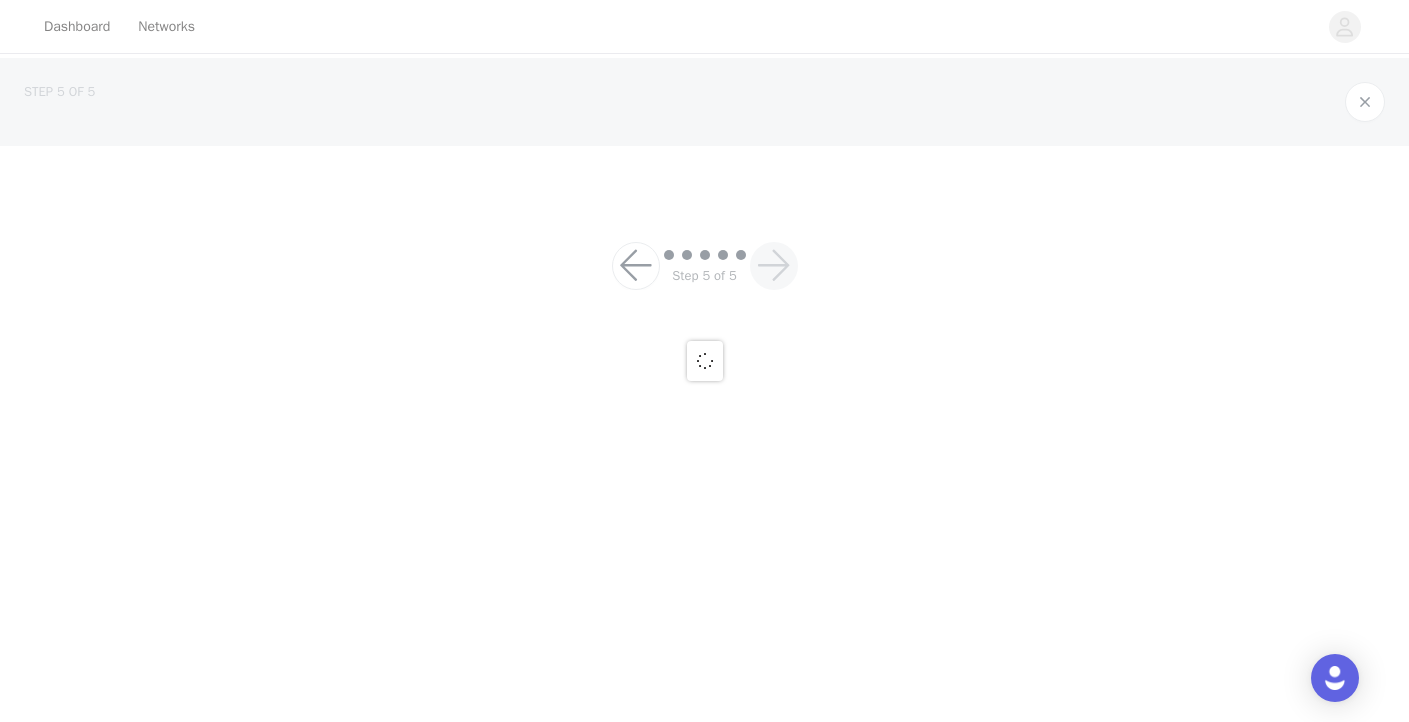 scroll, scrollTop: 0, scrollLeft: 0, axis: both 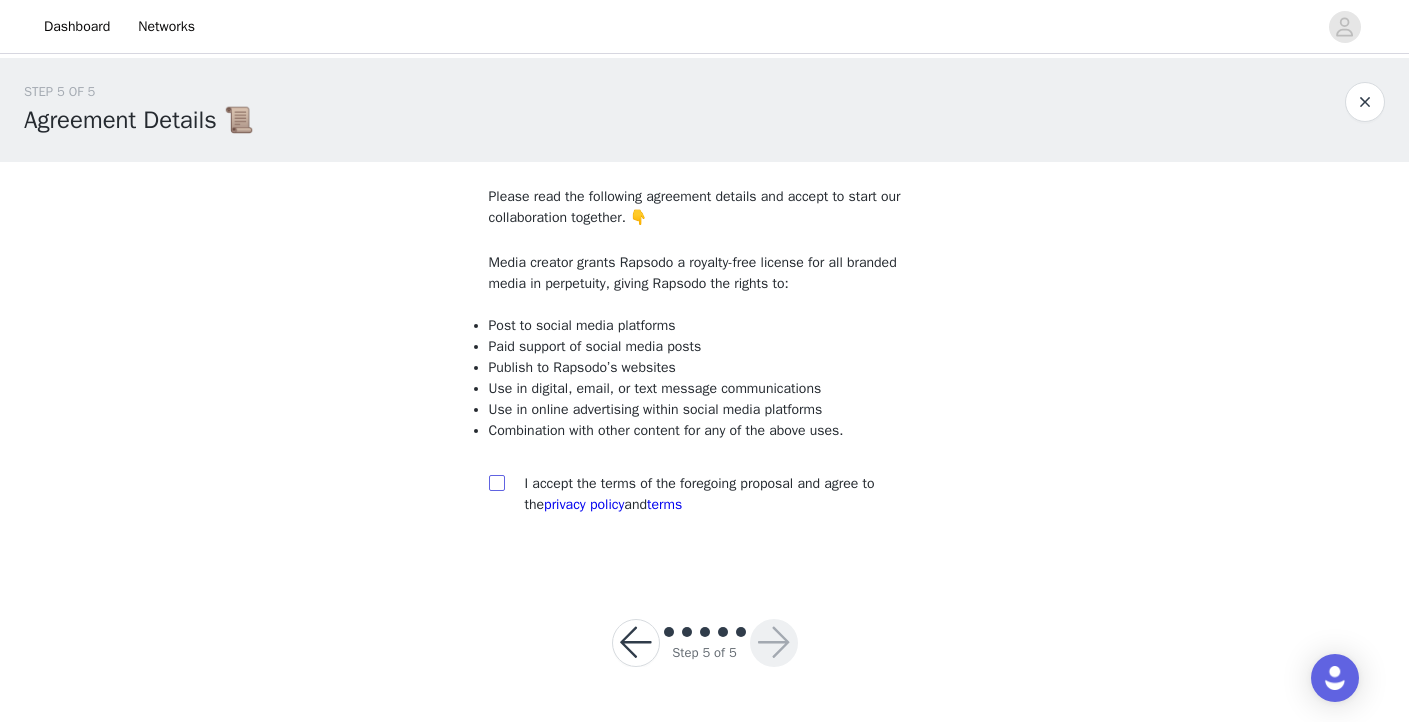 click at bounding box center [496, 482] 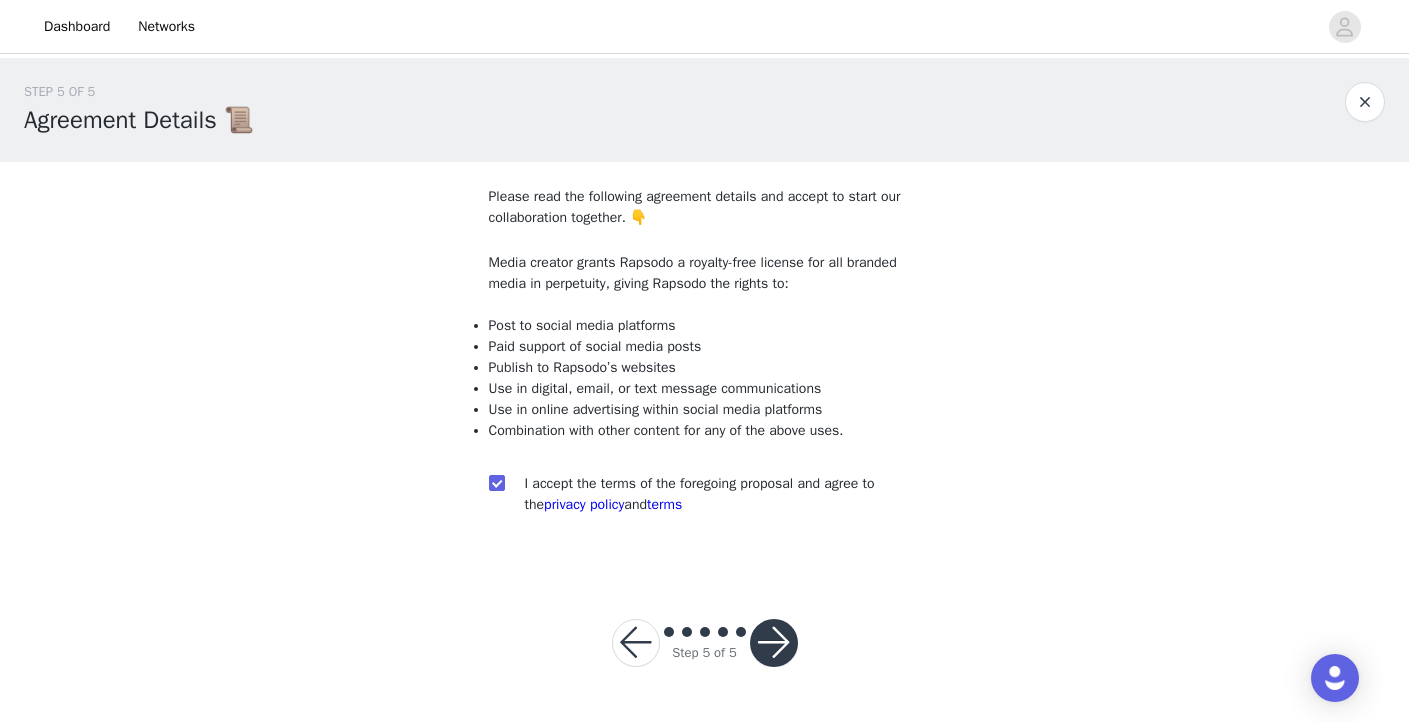 click at bounding box center (774, 643) 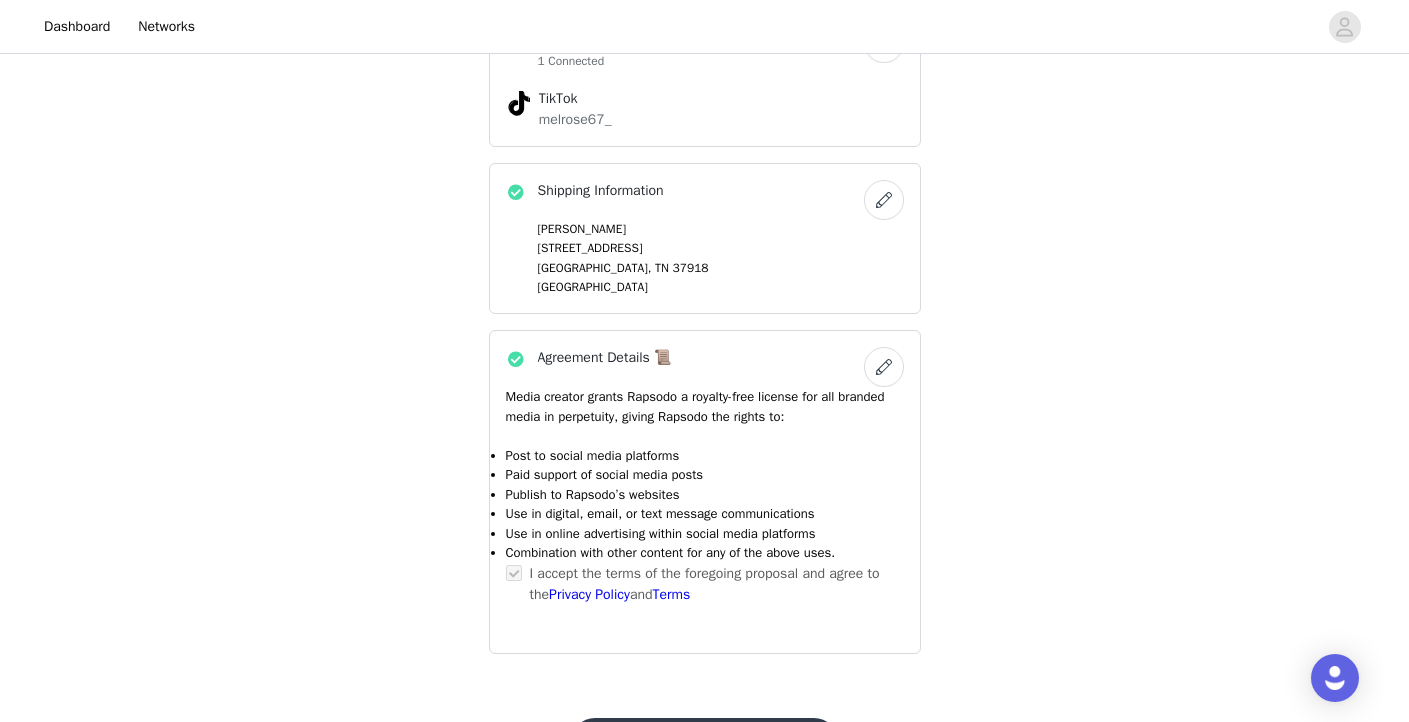 scroll, scrollTop: 1072, scrollLeft: 0, axis: vertical 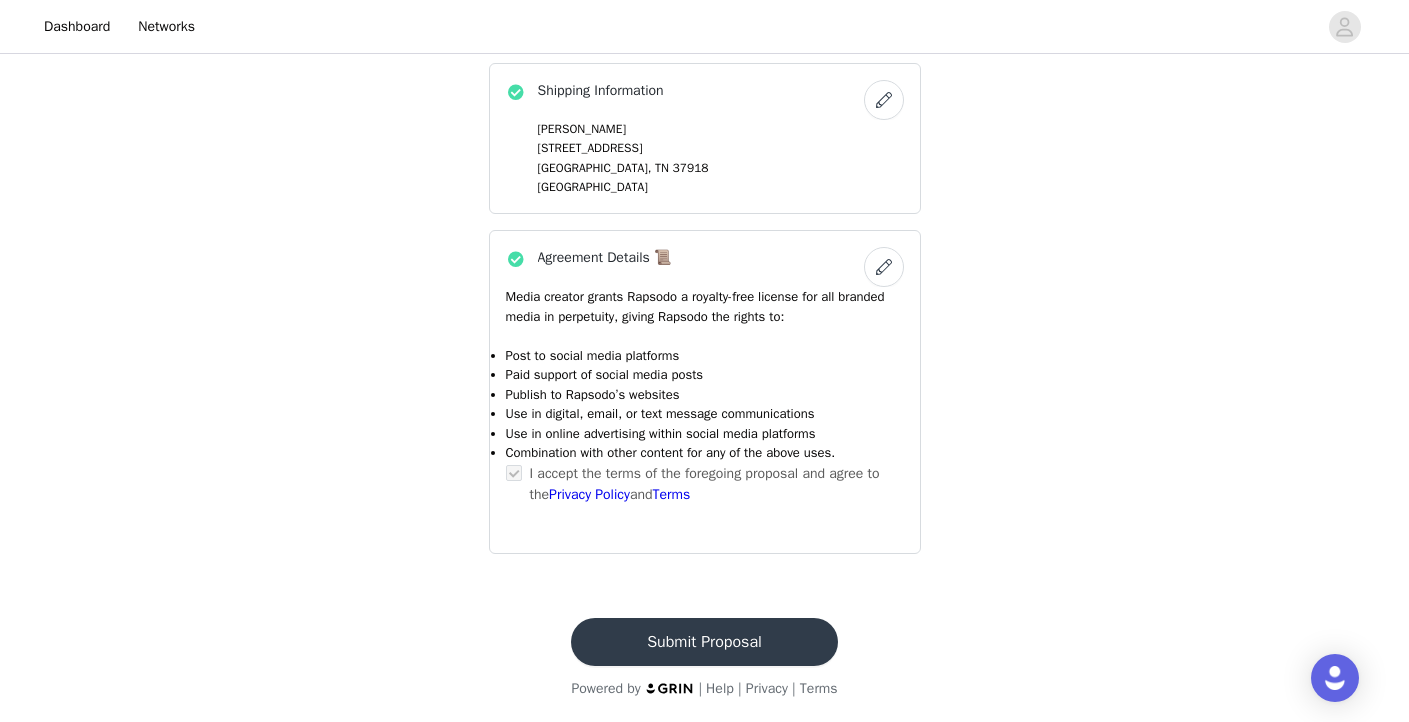 click on "Submit Proposal" at bounding box center (704, 642) 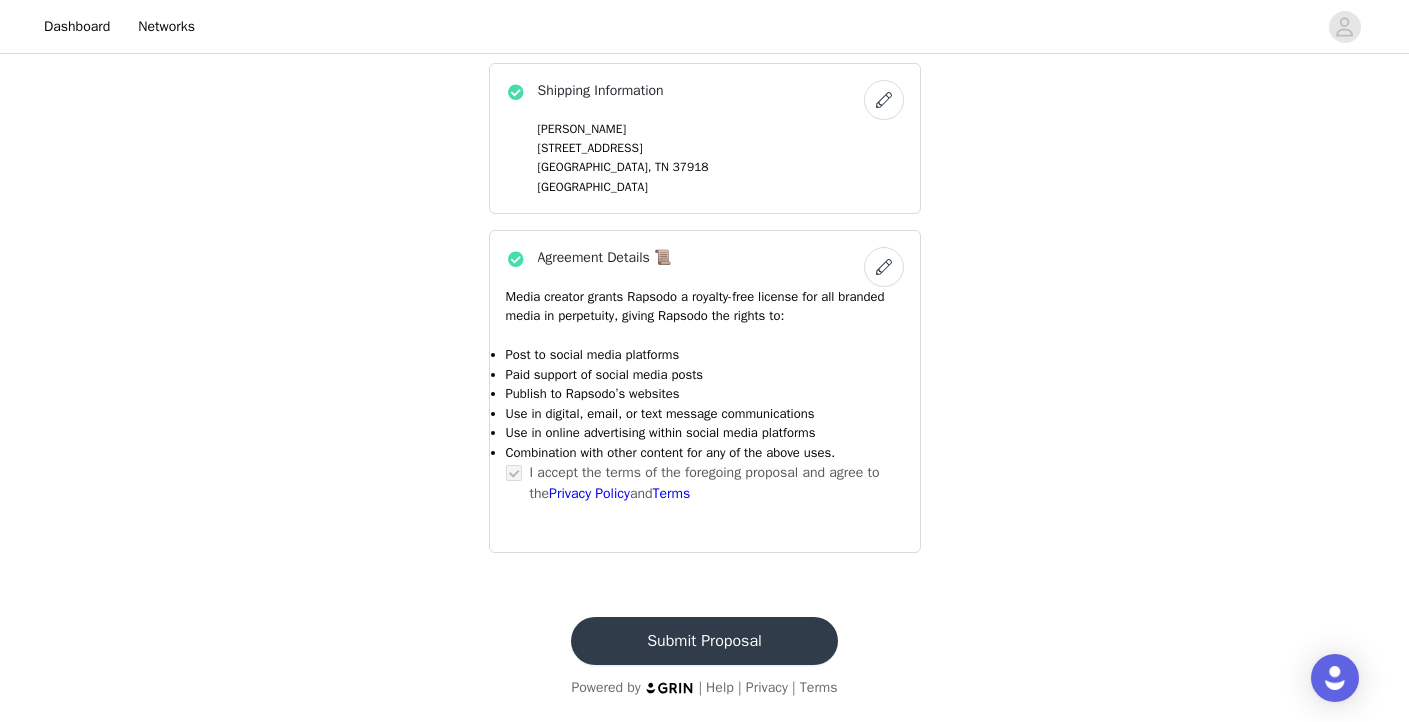 scroll, scrollTop: 0, scrollLeft: 0, axis: both 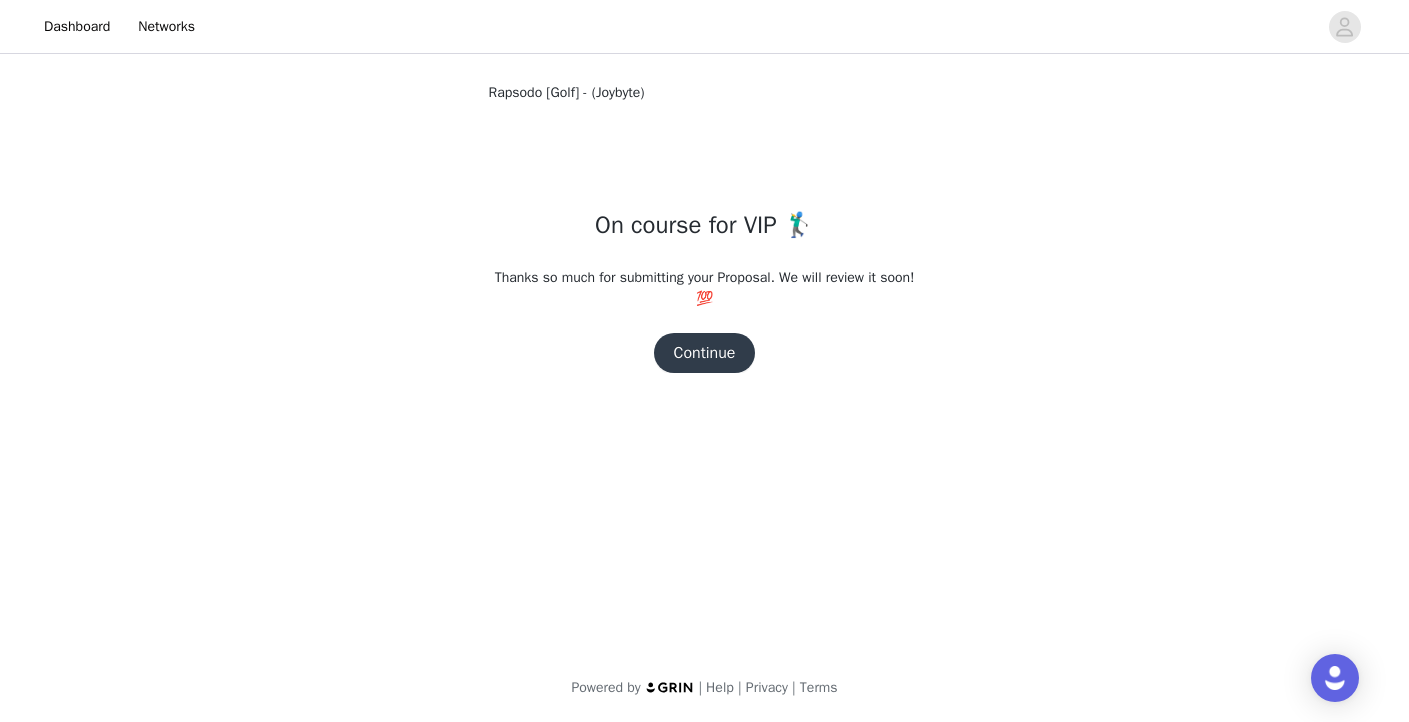 click on "Continue" at bounding box center [705, 353] 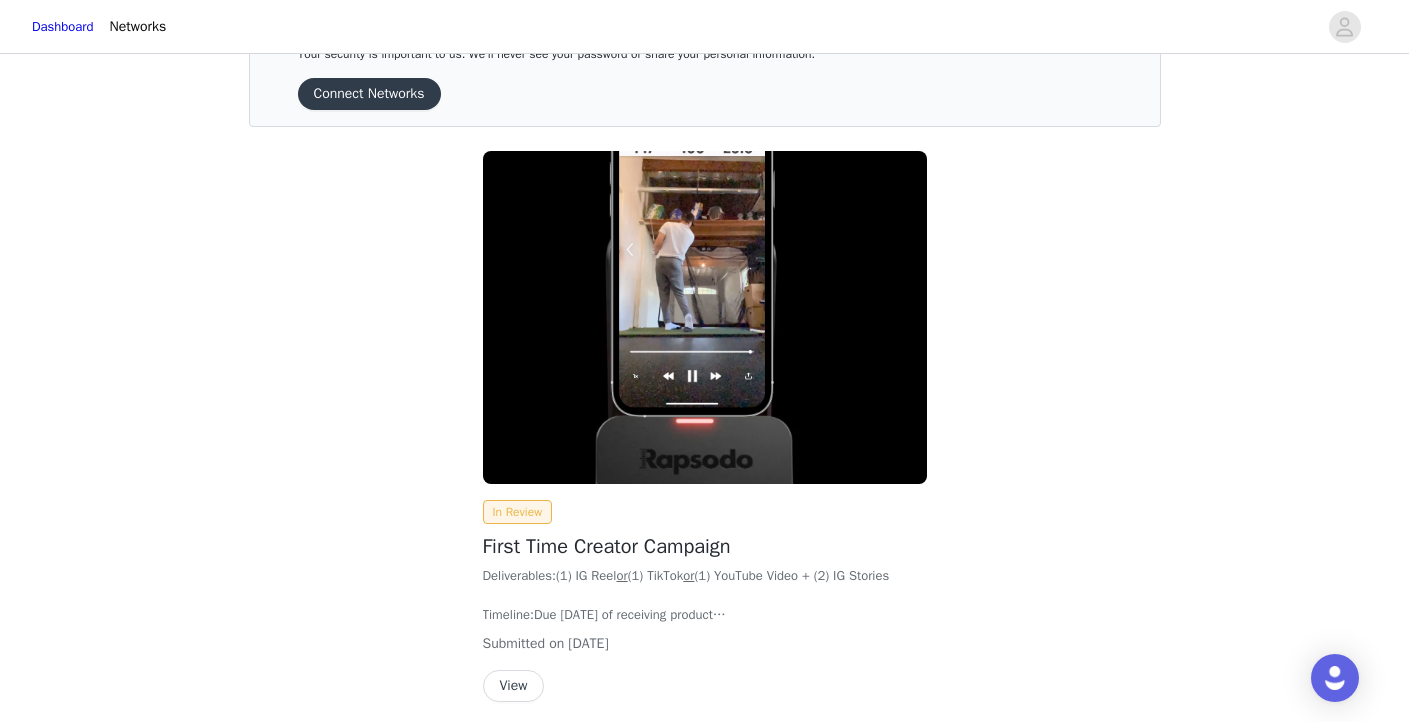 scroll, scrollTop: 0, scrollLeft: 0, axis: both 